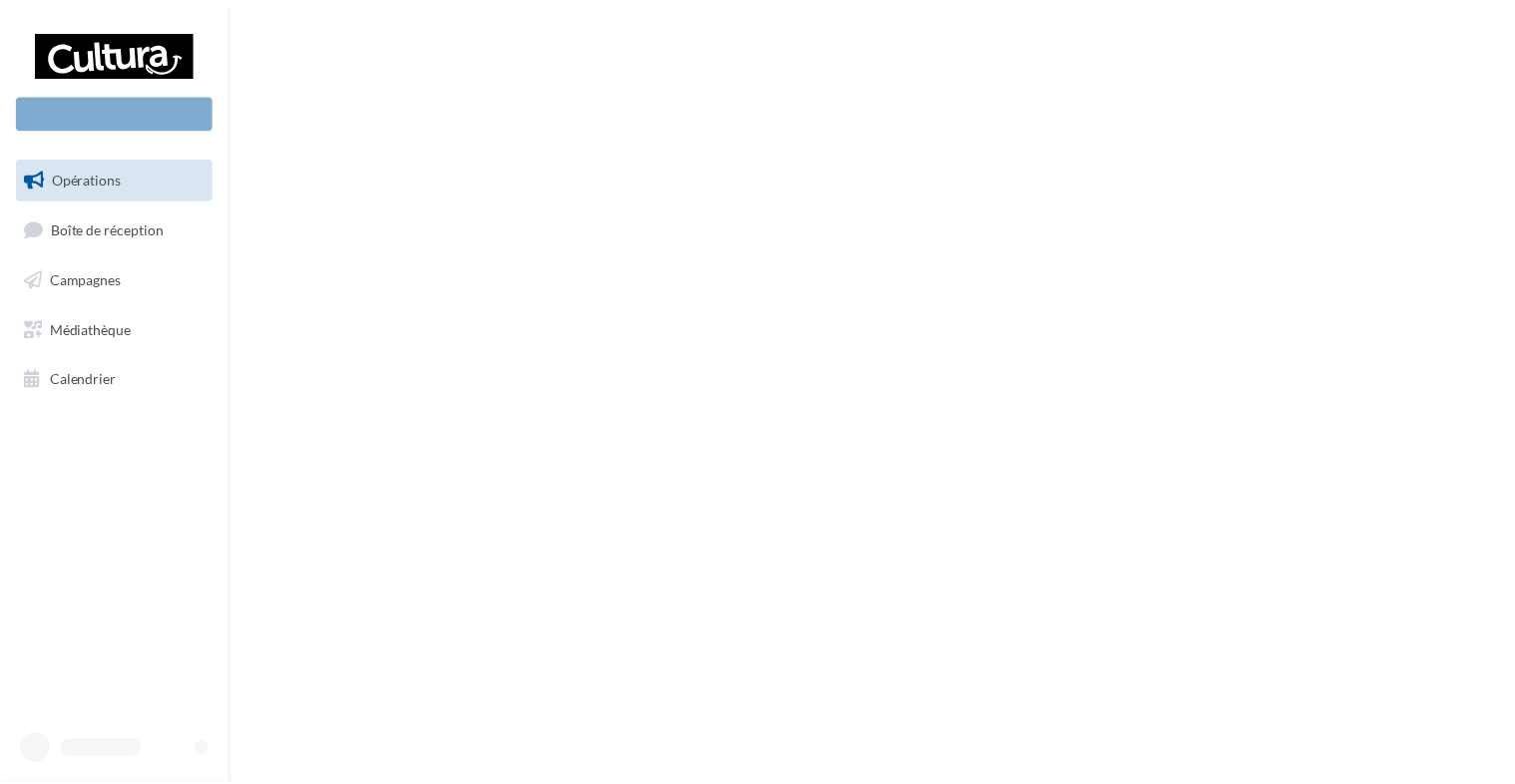 scroll, scrollTop: 0, scrollLeft: 0, axis: both 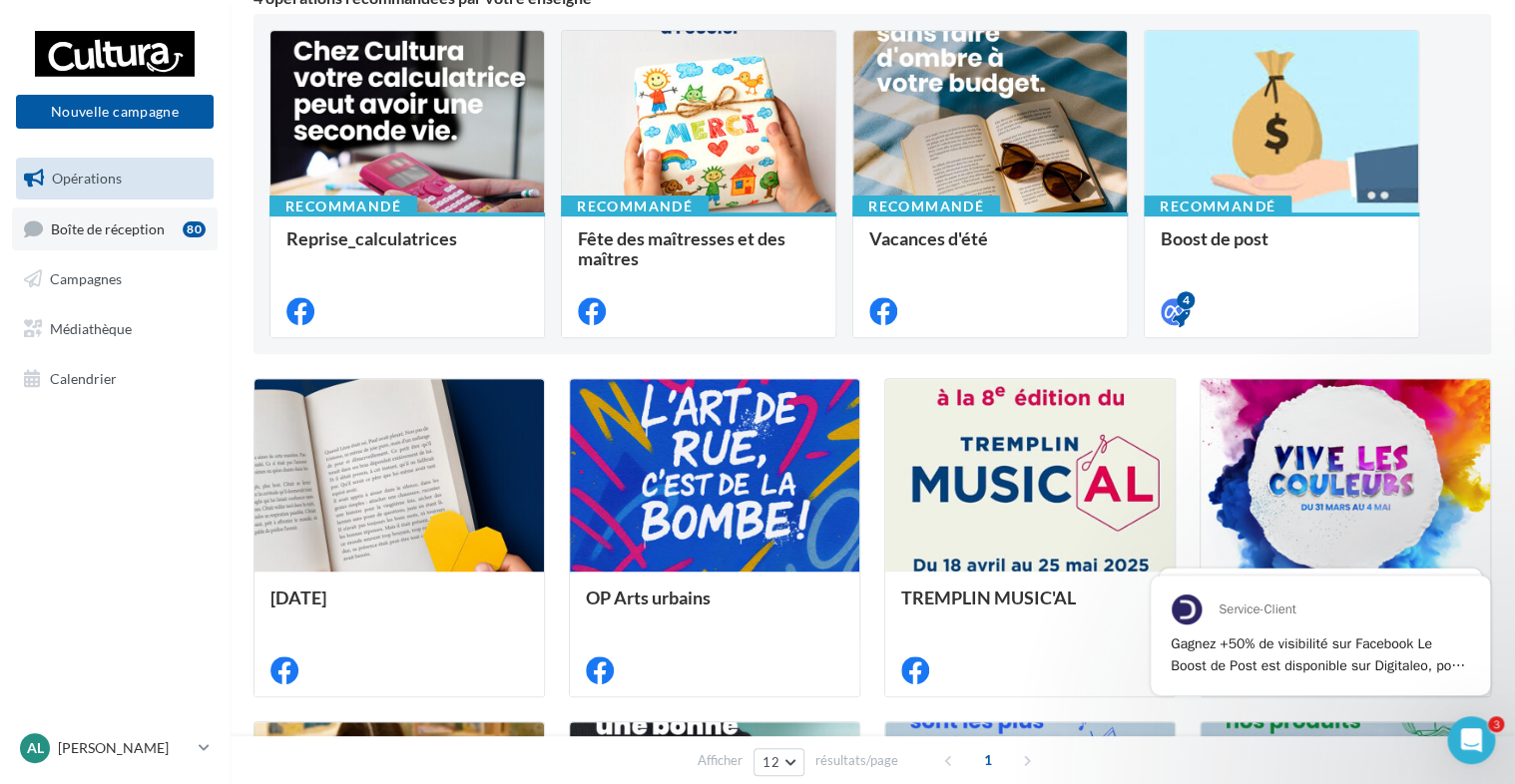 click on "Boîte de réception
80" at bounding box center (115, 228) 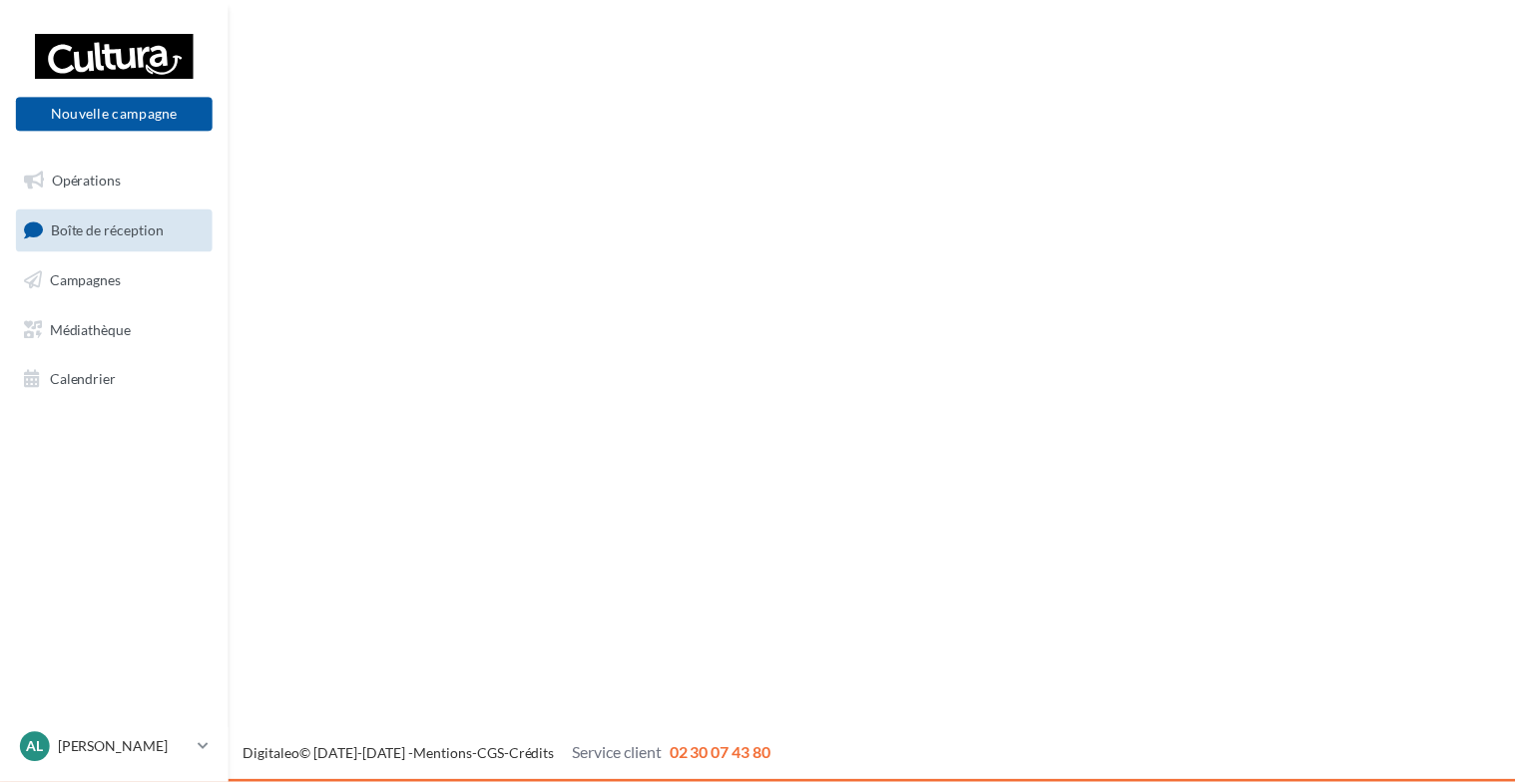 scroll, scrollTop: 0, scrollLeft: 0, axis: both 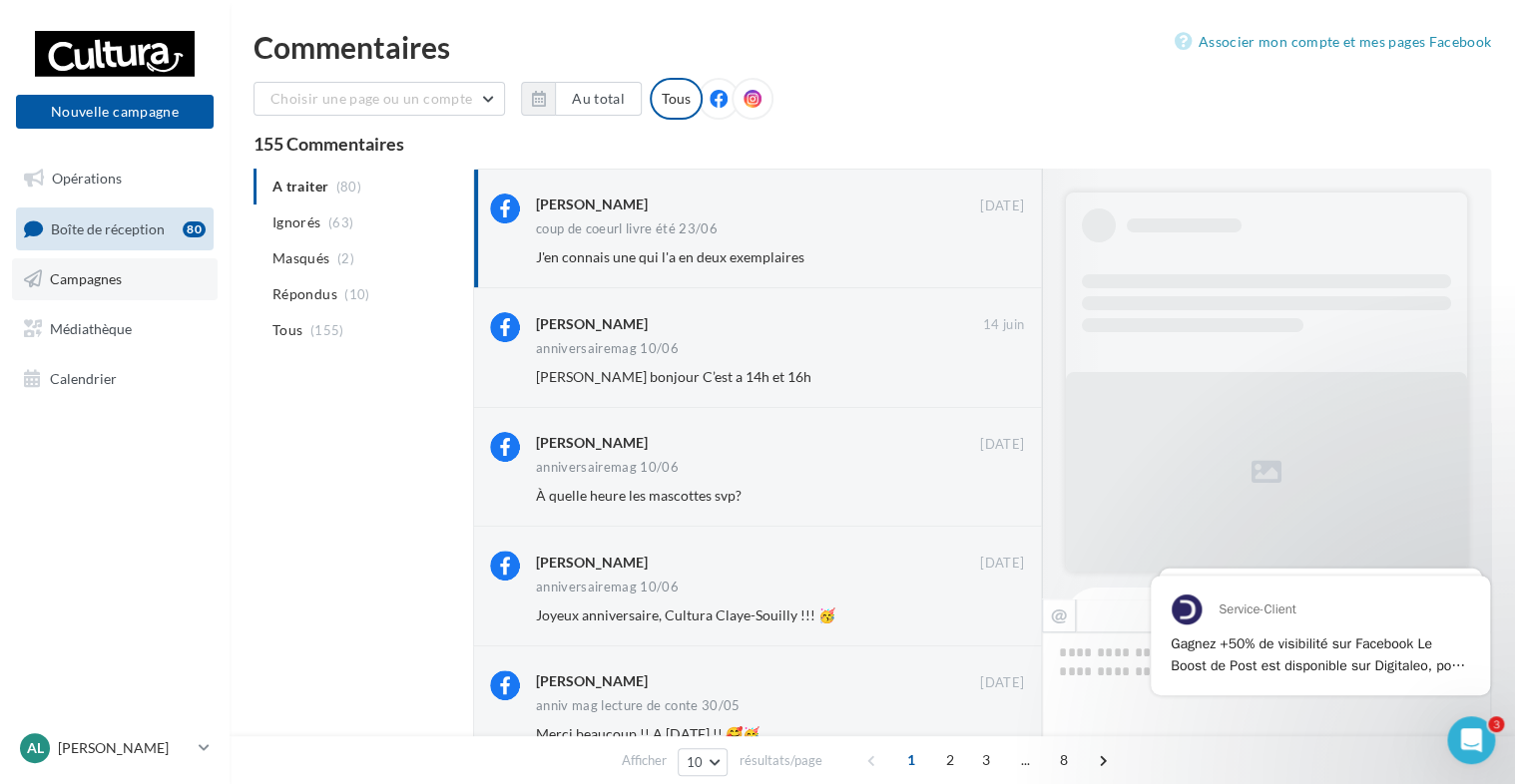 click on "Campagnes" at bounding box center (115, 279) 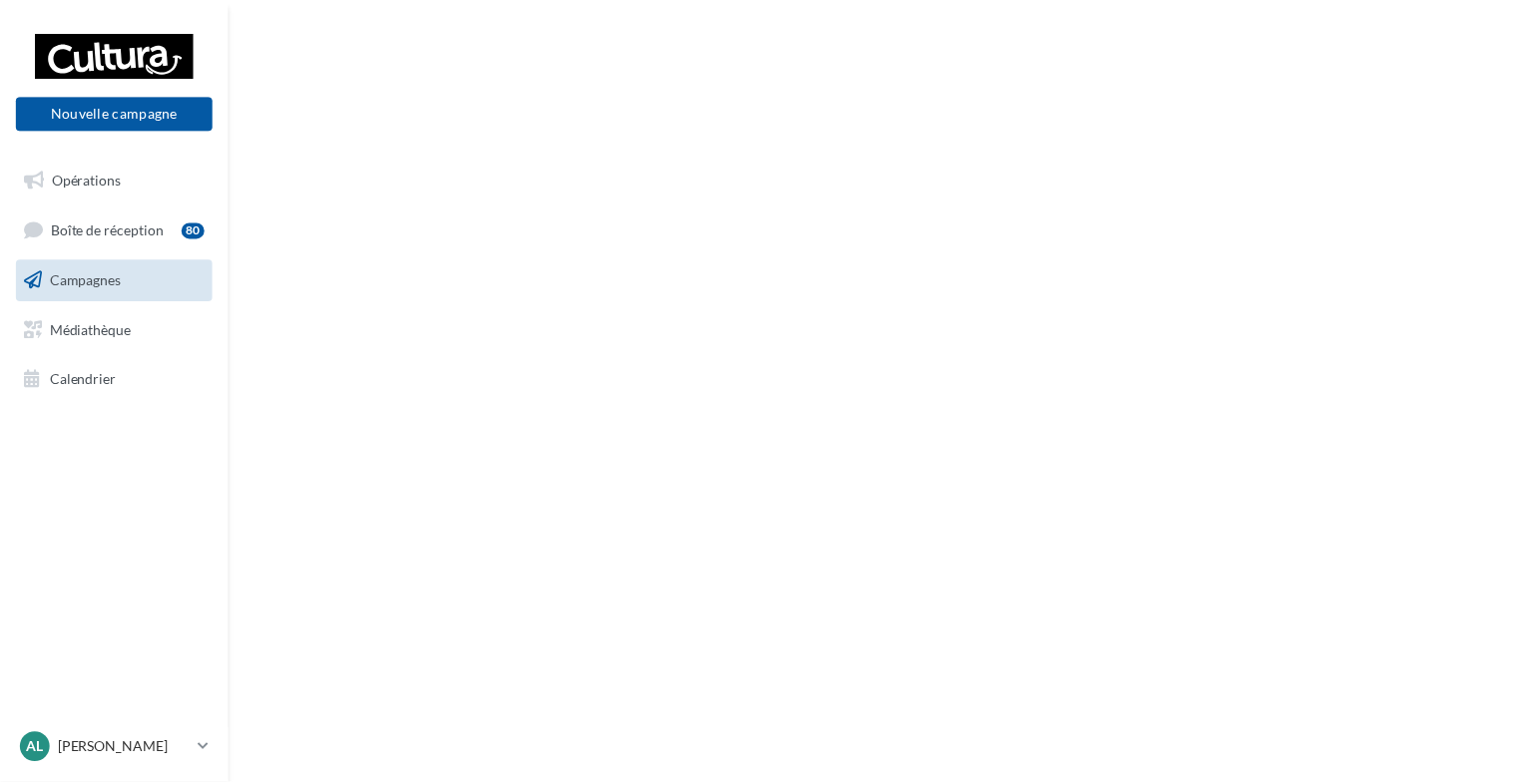 scroll, scrollTop: 0, scrollLeft: 0, axis: both 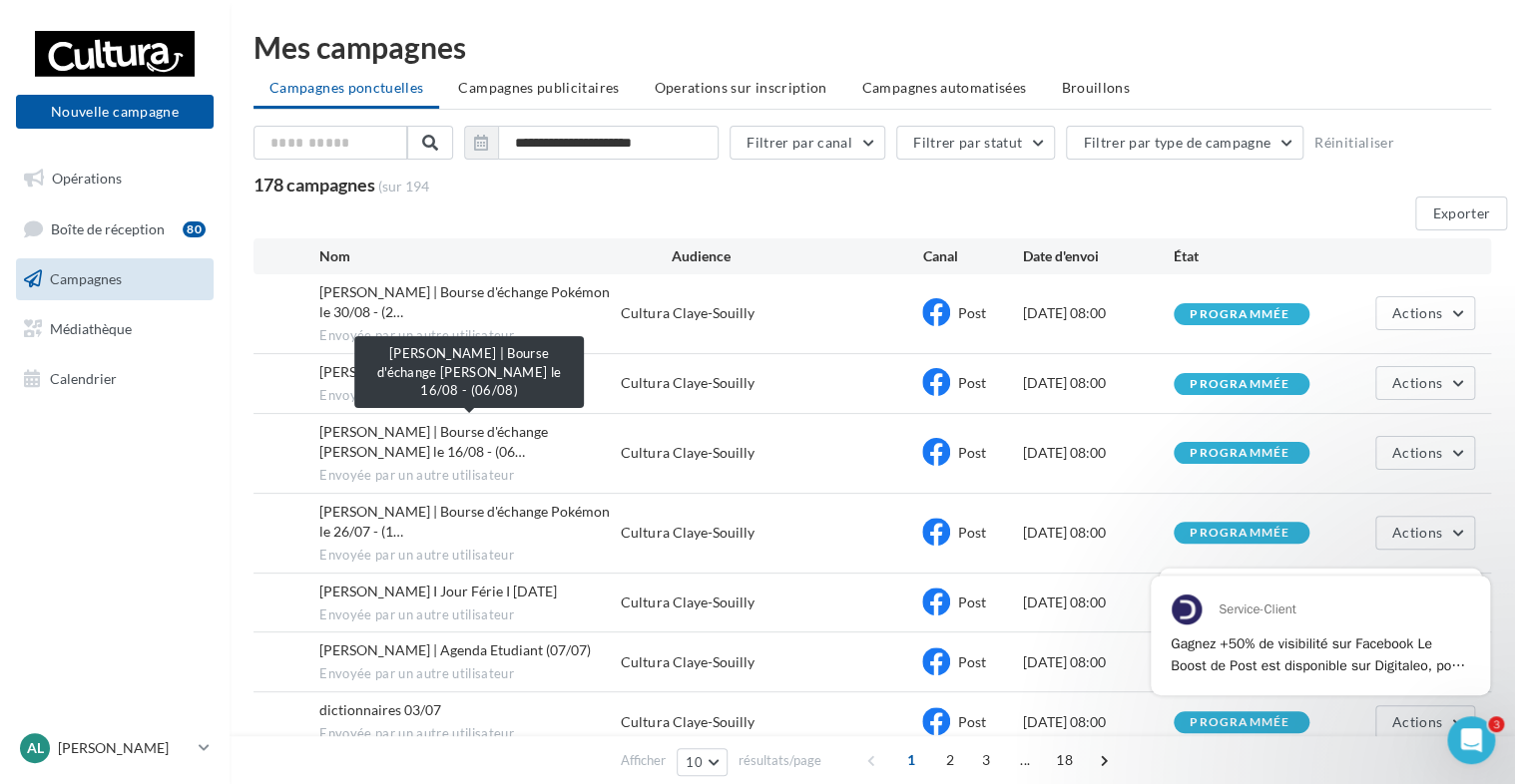 click on "[PERSON_NAME] | Bourse d'échange [PERSON_NAME] le 16/08 - (06…" at bounding box center (433, 441) 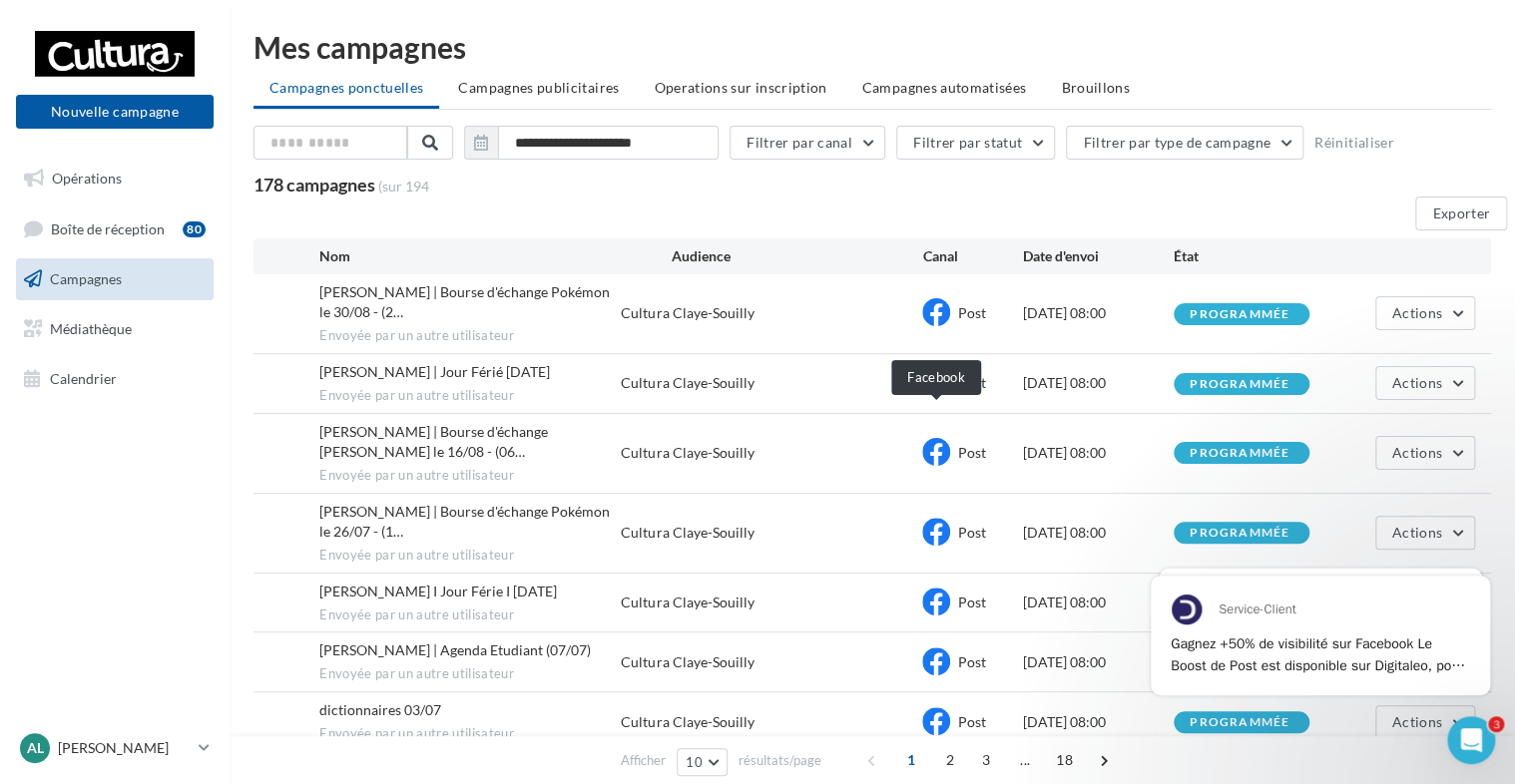 click at bounding box center [936, 452] 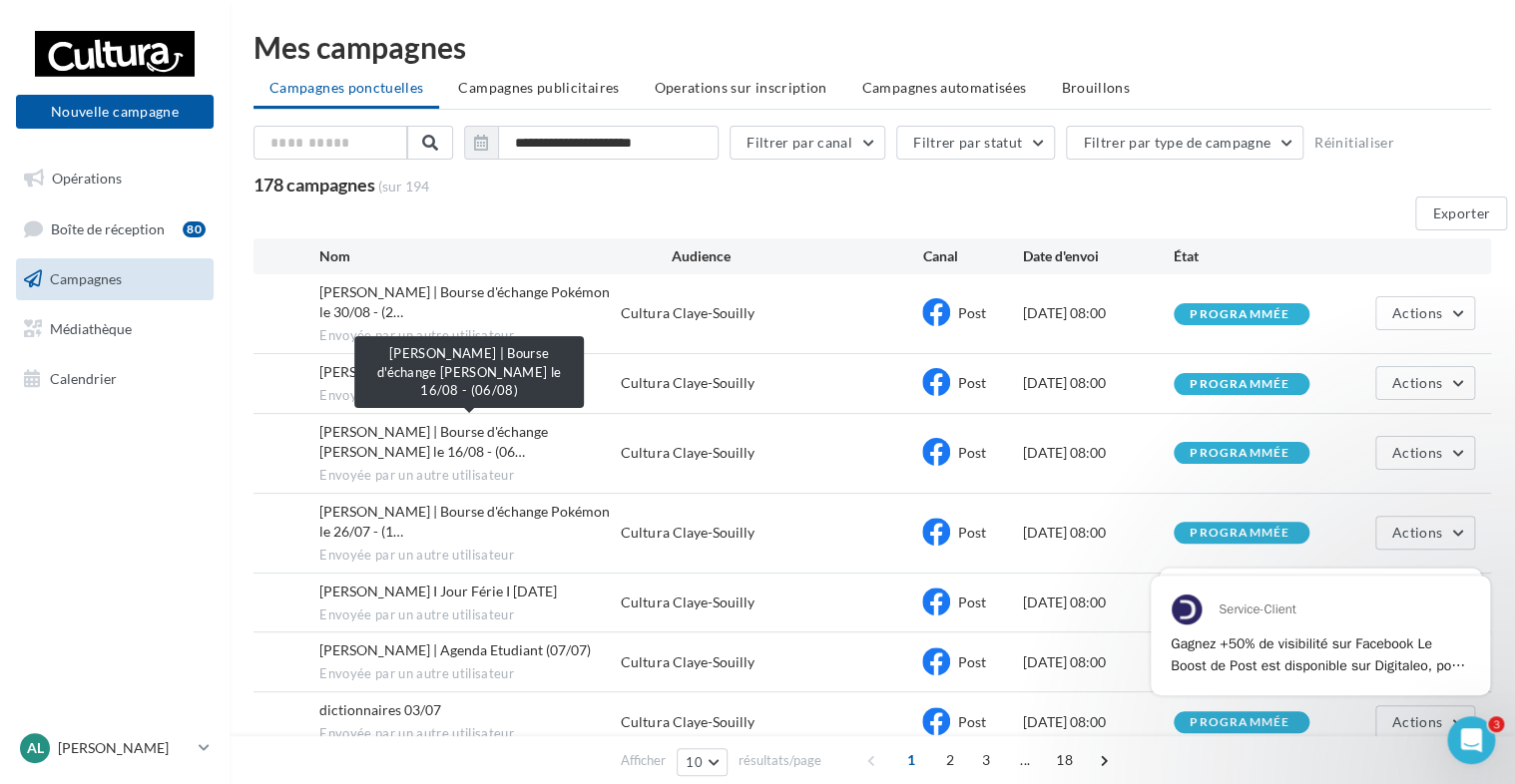 click on "Alexis | Bourse d'échange Lorcana le 16/08 - (06…" at bounding box center [433, 441] 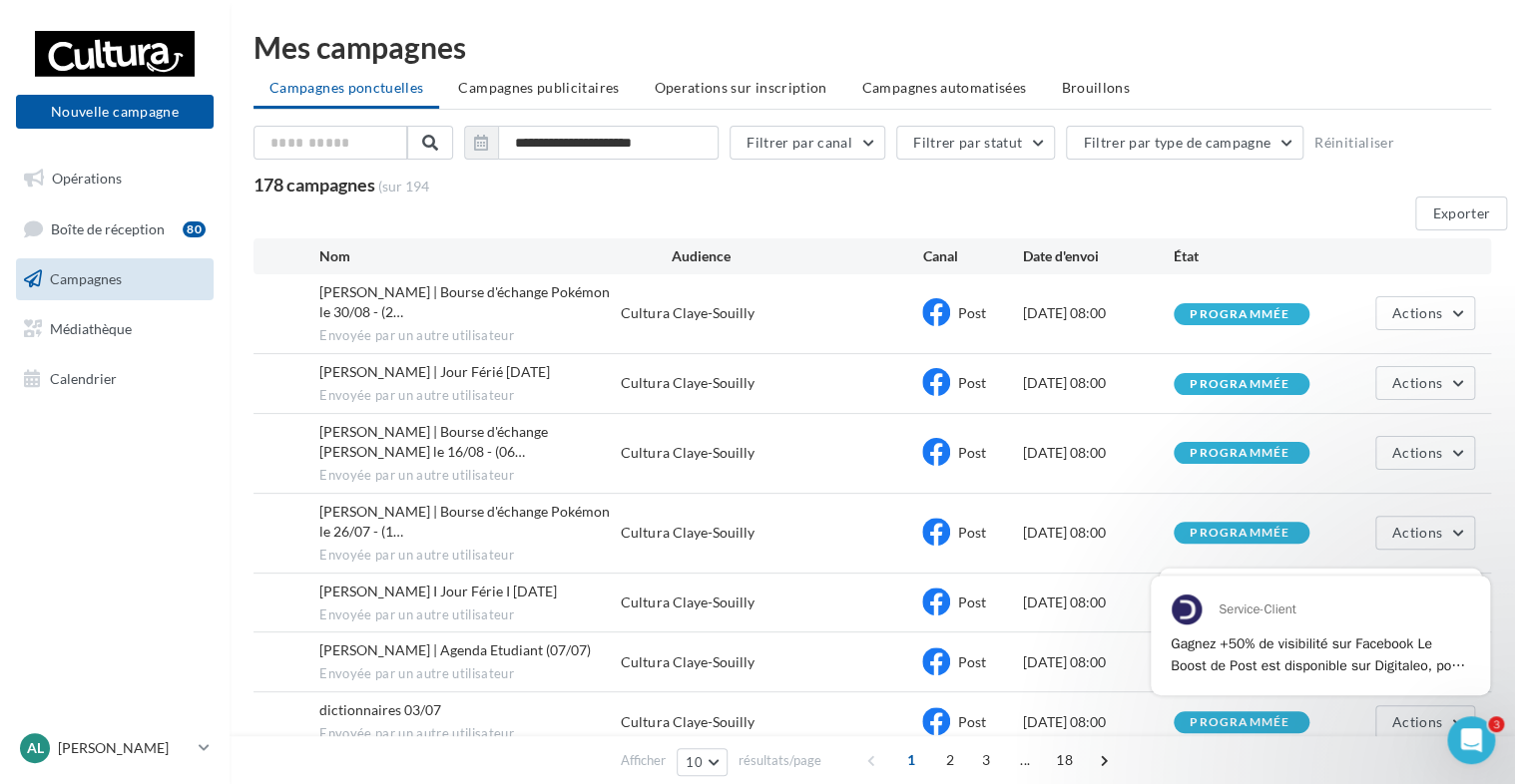 click on "Cultura Claye-Souilly" at bounding box center [687, 453] 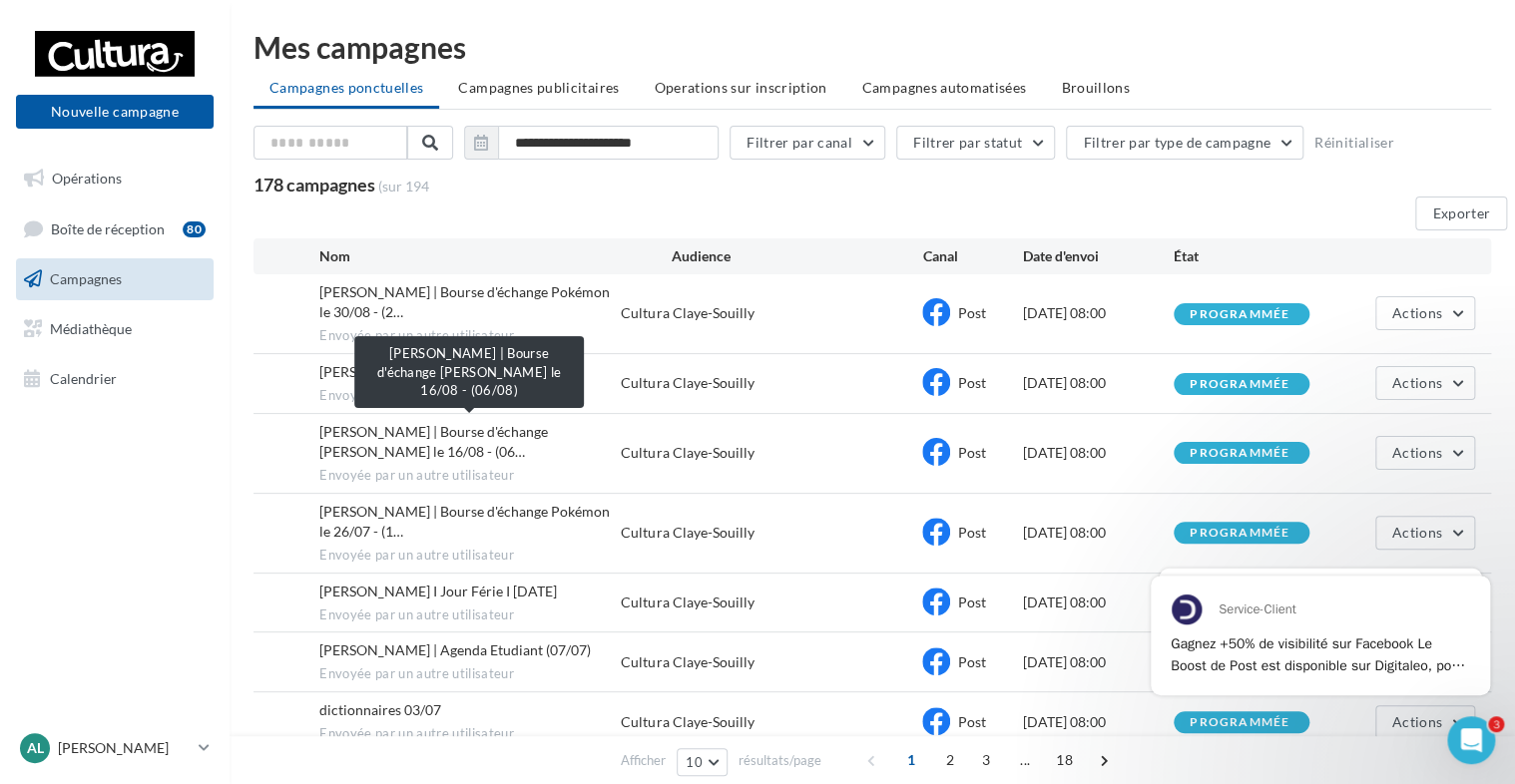 click on "Alexis | Bourse d'échange Lorcana le 16/08 - (06…" at bounding box center [433, 441] 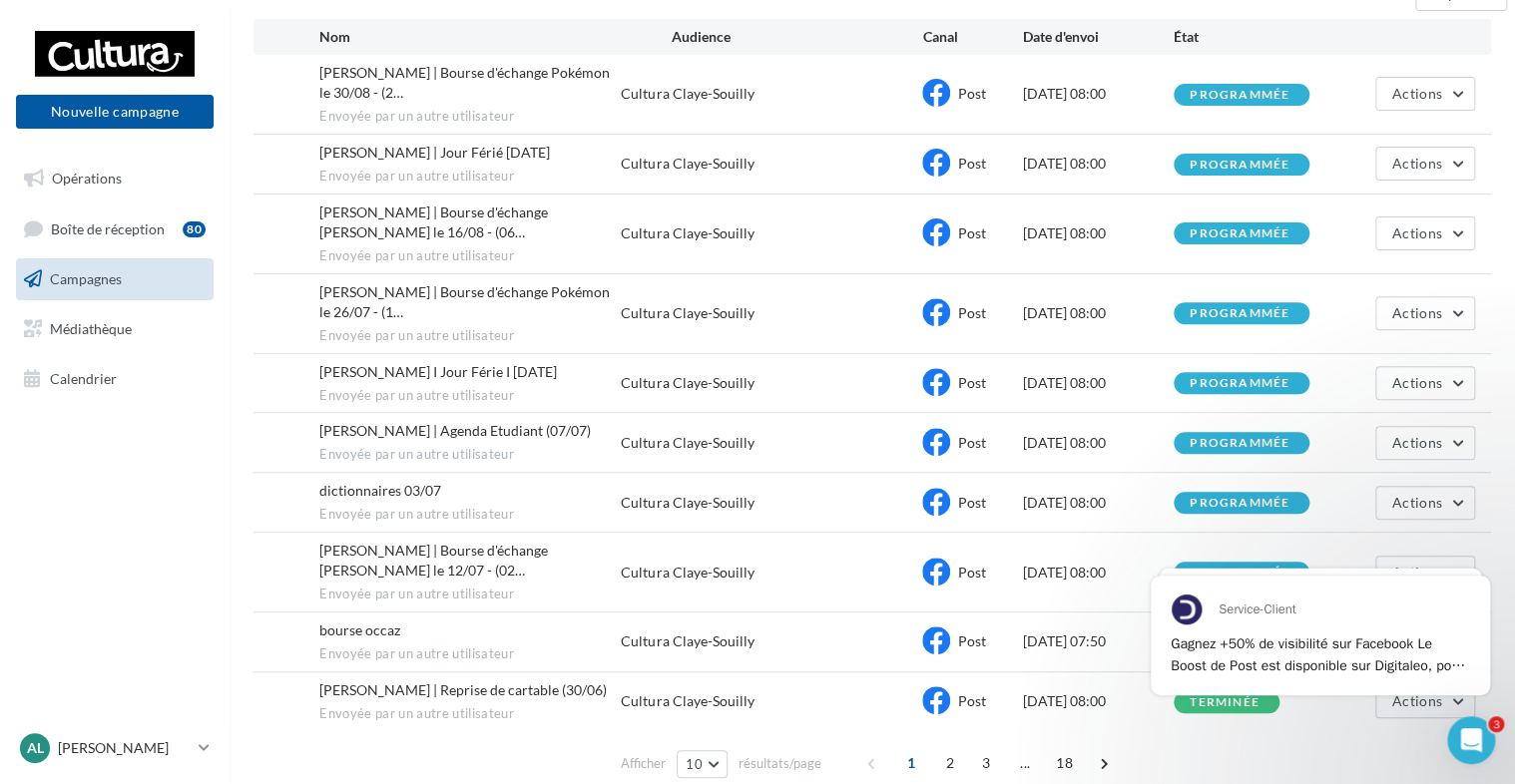 scroll, scrollTop: 221, scrollLeft: 0, axis: vertical 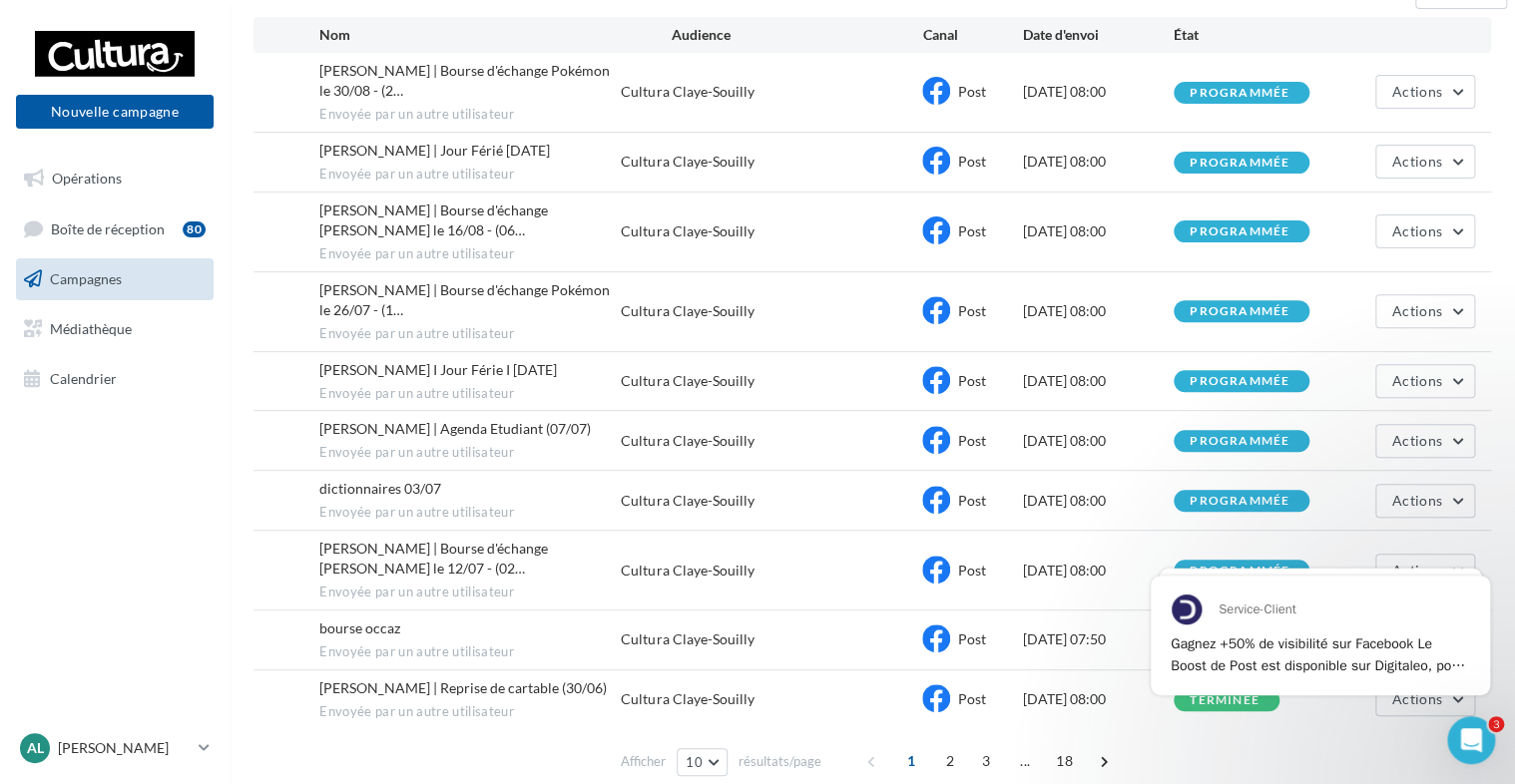 click on "Digitaleo                                     © 2015-2025 -
Mentions
-
CGS
-
Crédits
Service client
02 30 07 43 80" at bounding box center [872, 841] 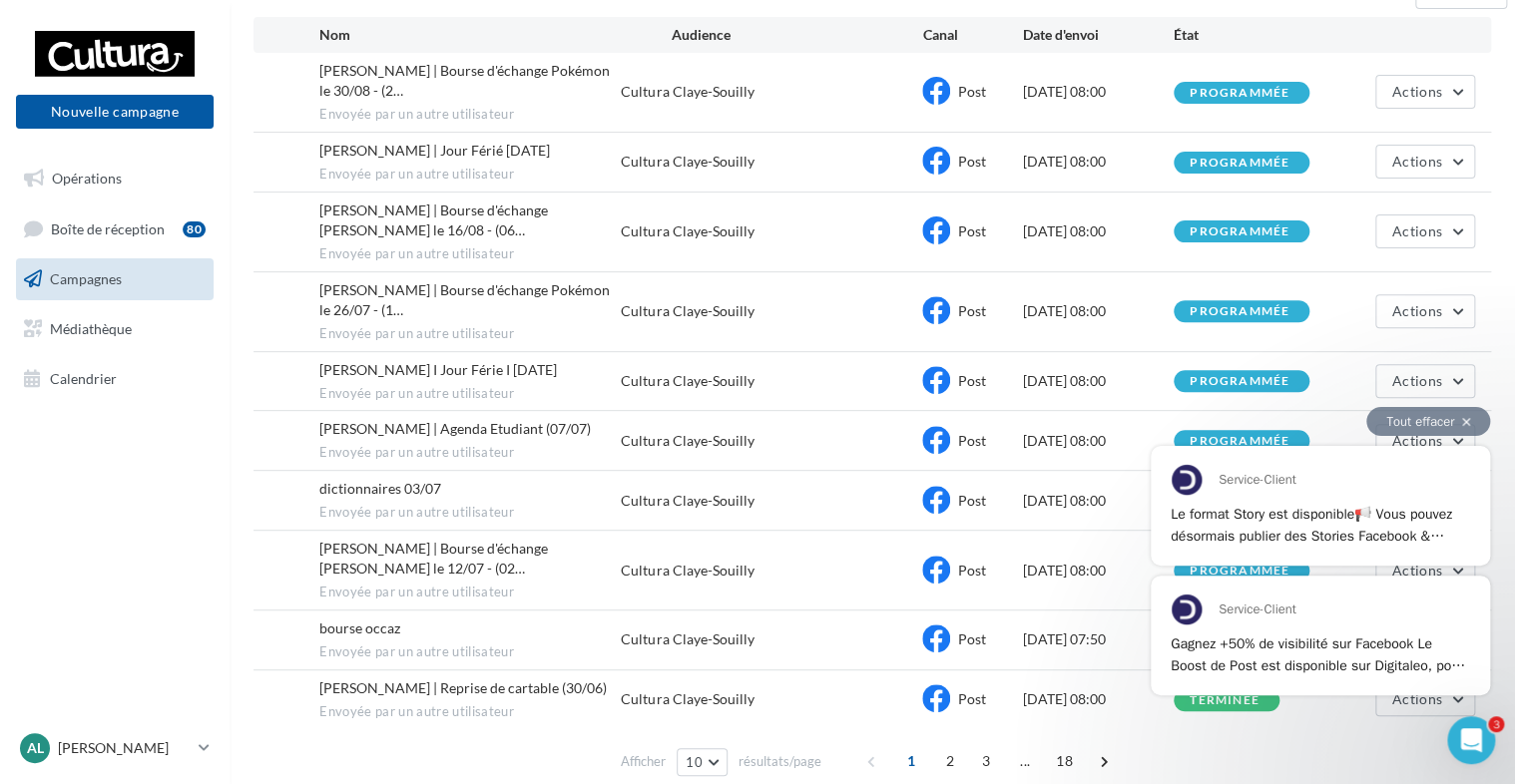 click on "Le format Story est disponible📢   Vous pouvez désormais publier des Stories Facebook & Instagram depuis Digitaleo. Le format Story permet d’étendre la portée de vos prises de parole et de communiquer de manière éphémère sans encombrer votre feed. Vous aimez cette nouveauté ? Faites le nous savoir avec l’émoji 👍" at bounding box center (1319, 590) 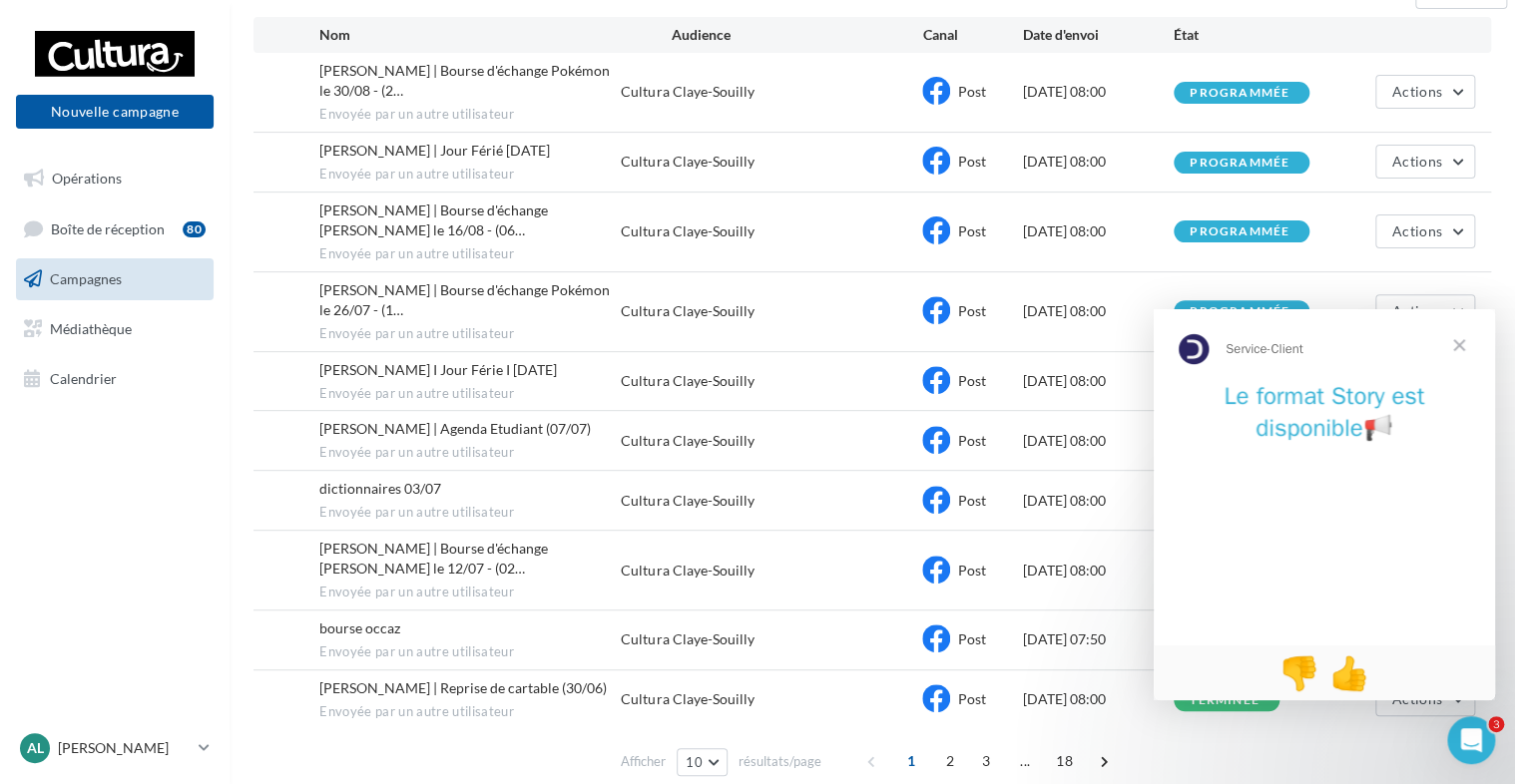 scroll, scrollTop: 0, scrollLeft: 0, axis: both 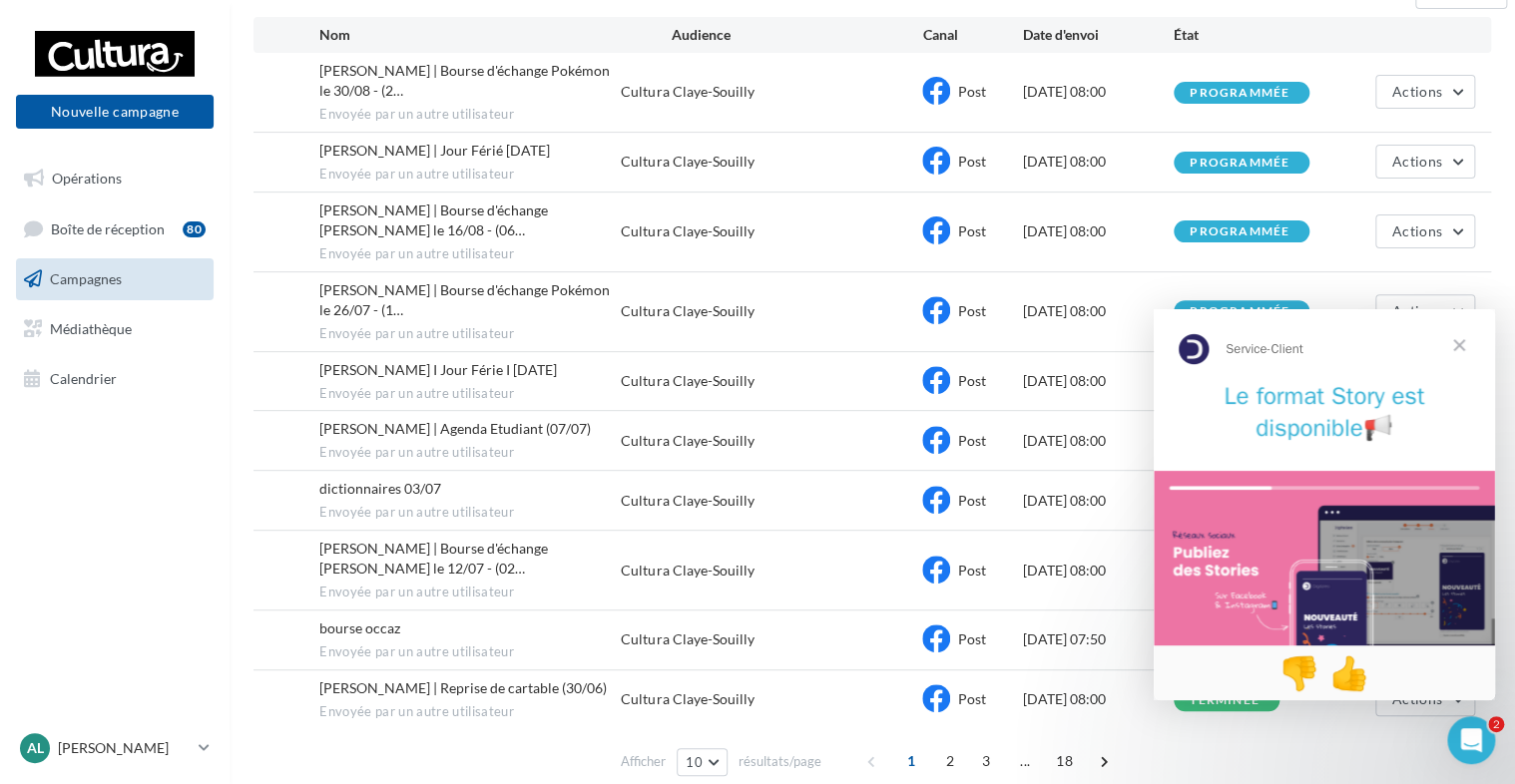 click at bounding box center (1324, 567) 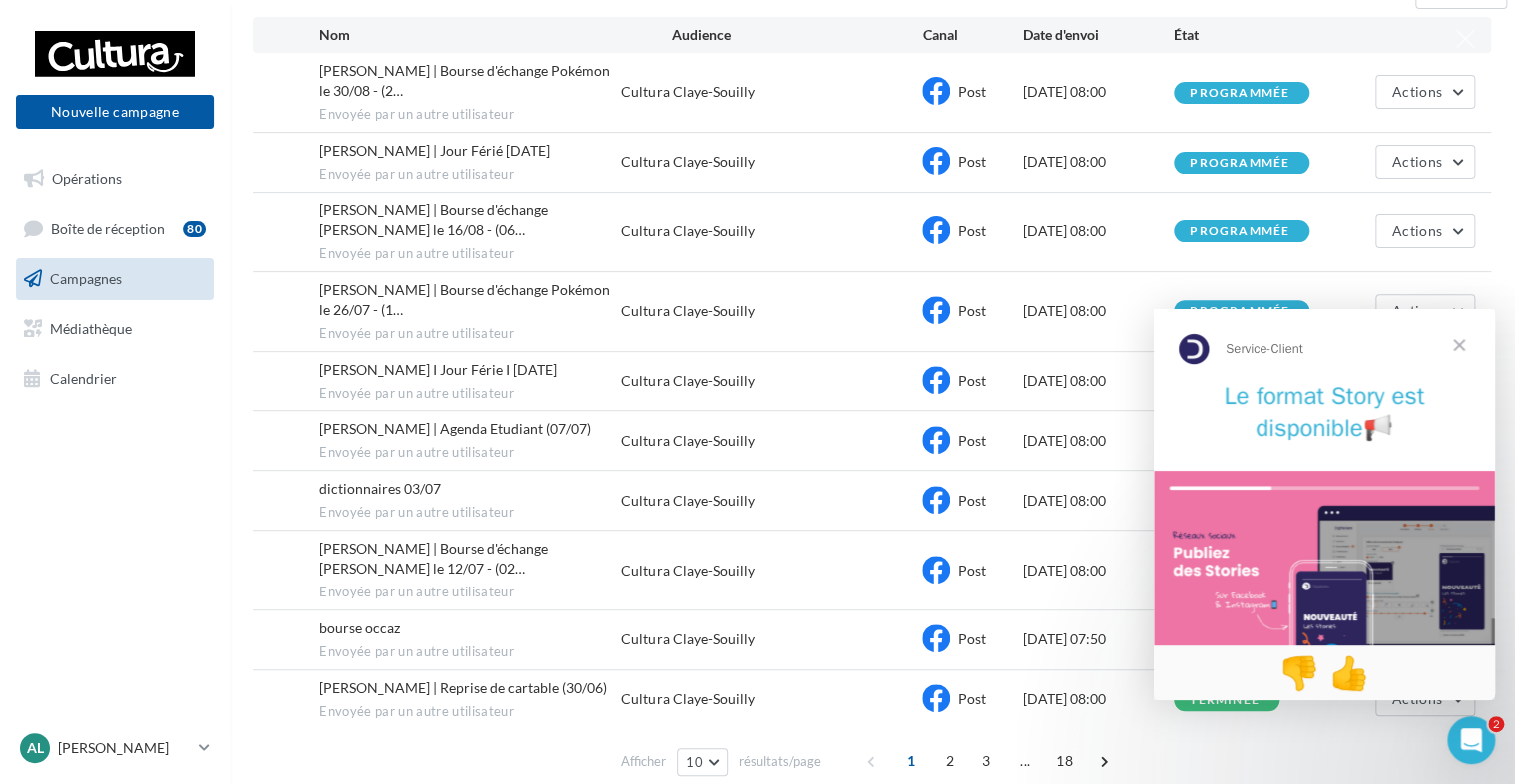 scroll, scrollTop: 0, scrollLeft: 0, axis: both 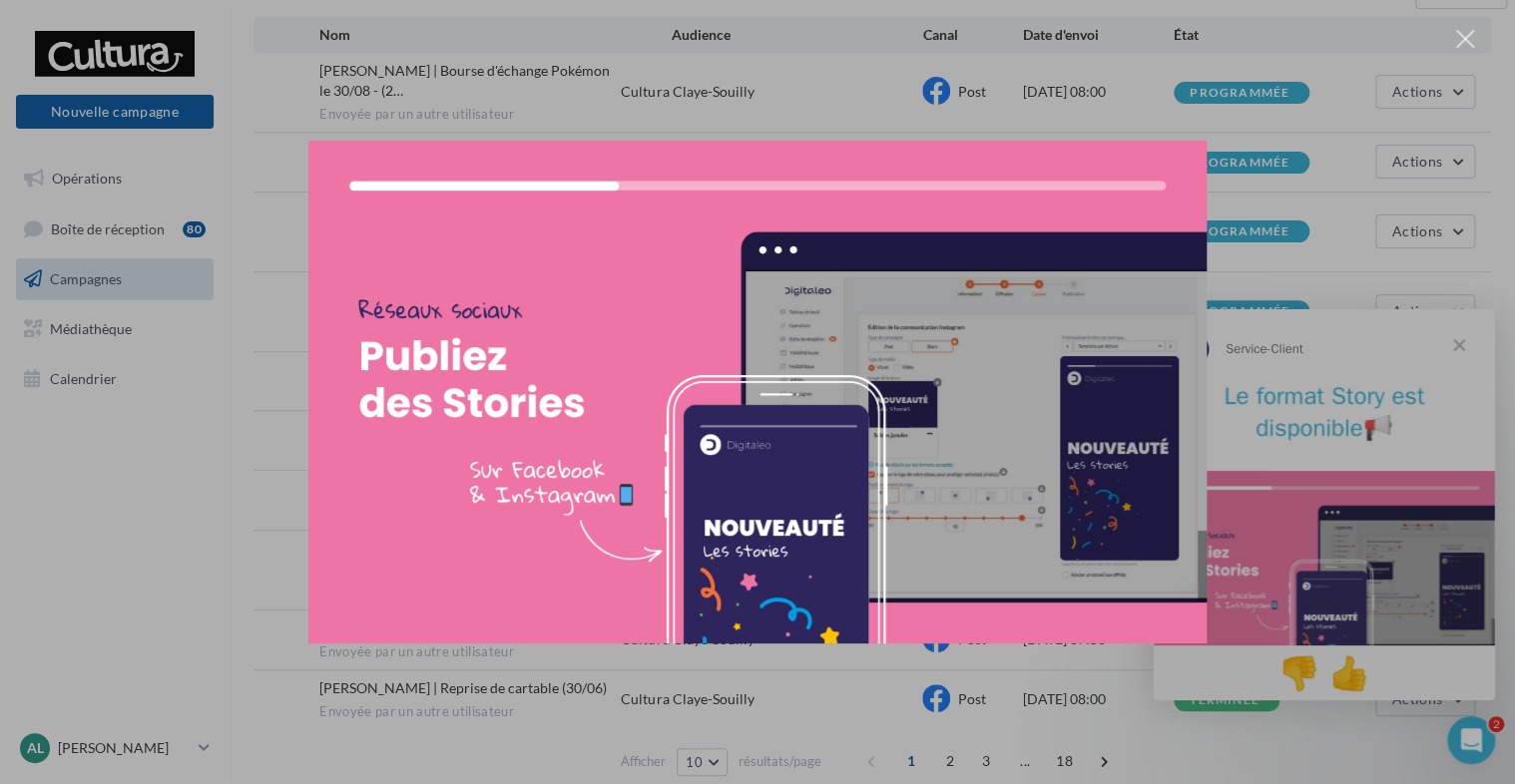 click at bounding box center [758, 392] 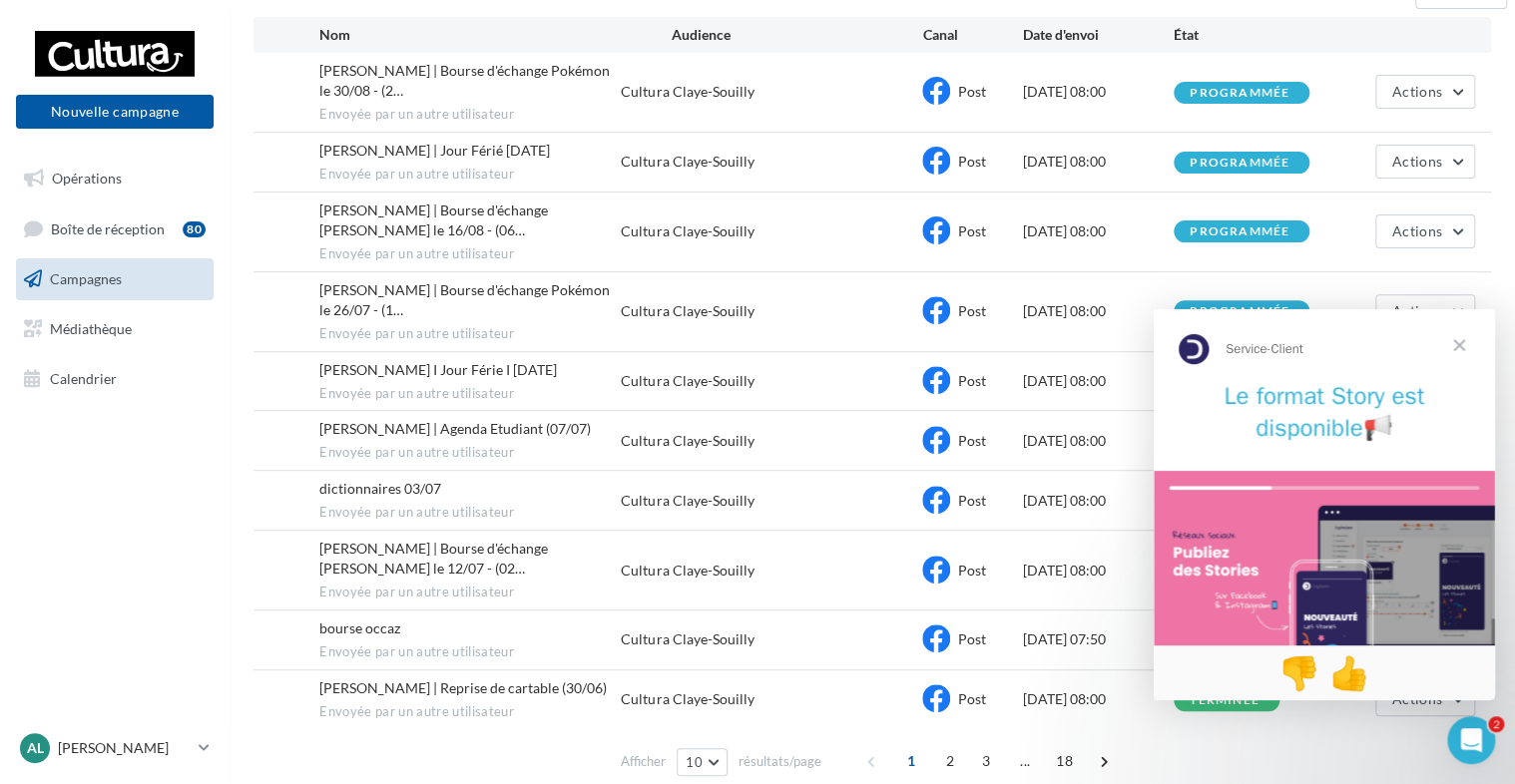 click at bounding box center [1324, 567] 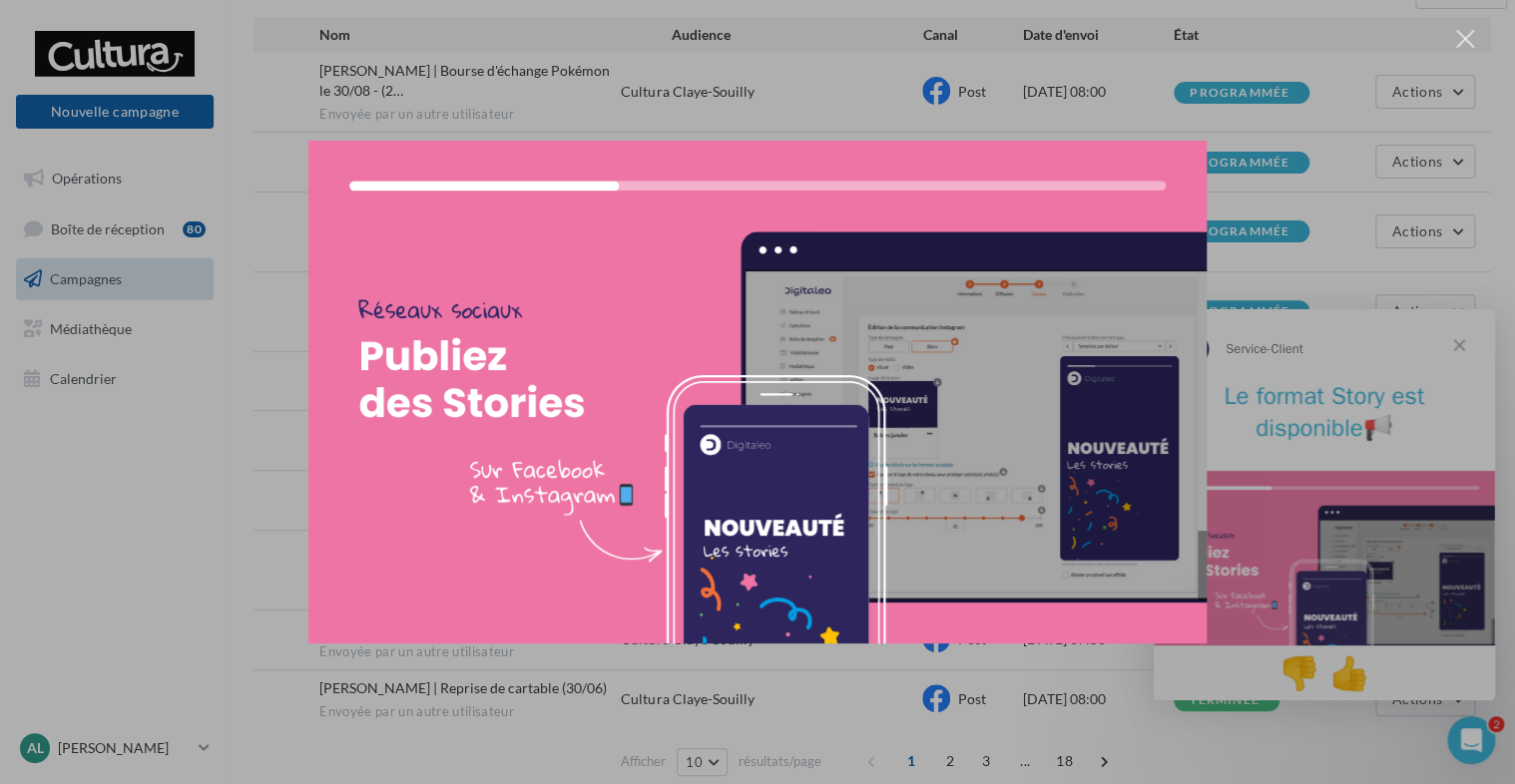 scroll, scrollTop: 0, scrollLeft: 0, axis: both 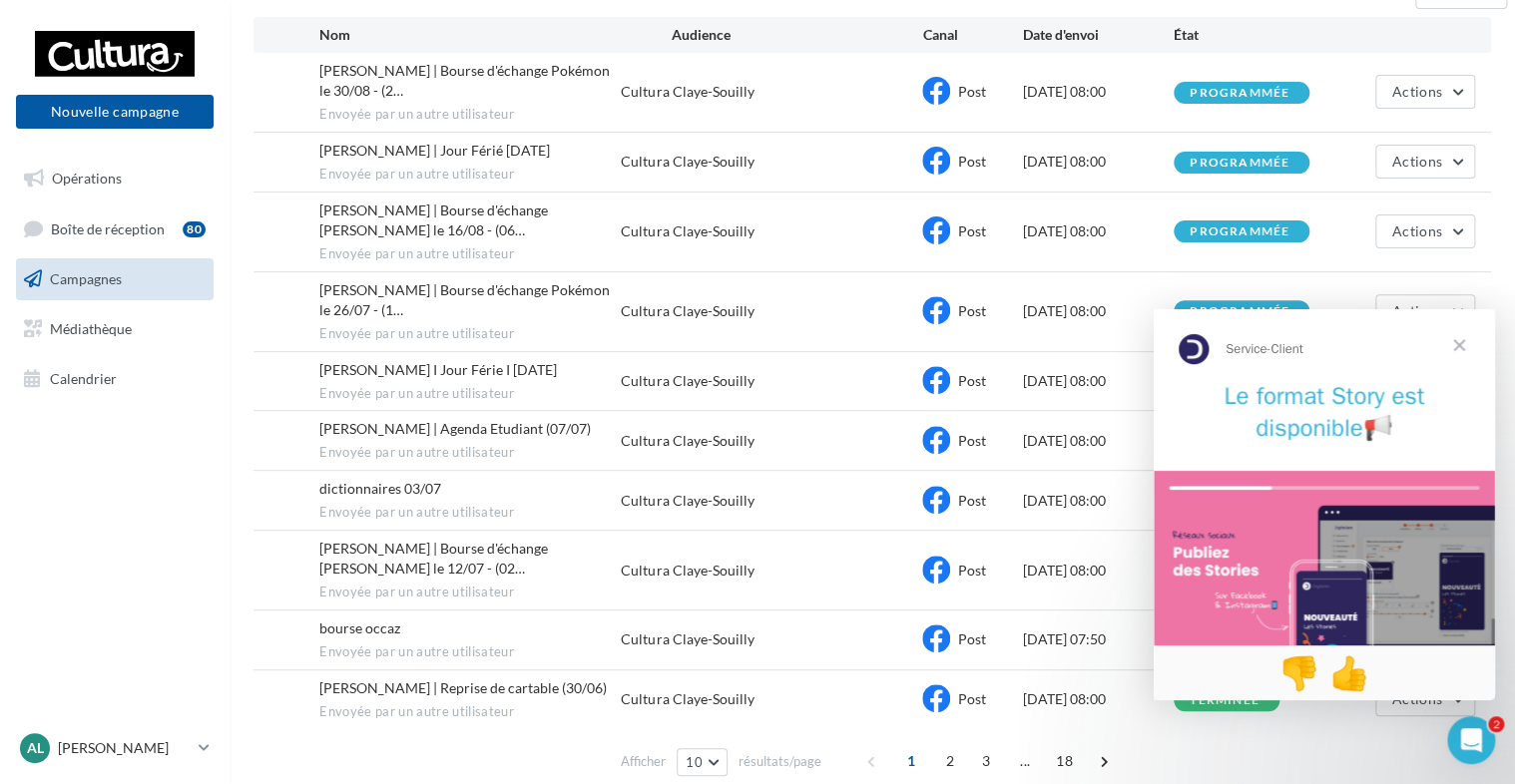 click on "Nouvelle campagne
Nouvelle campagne
Opérations
Boîte de réception
80
Campagnes
Médiathèque
Calendrier" at bounding box center [115, 392] 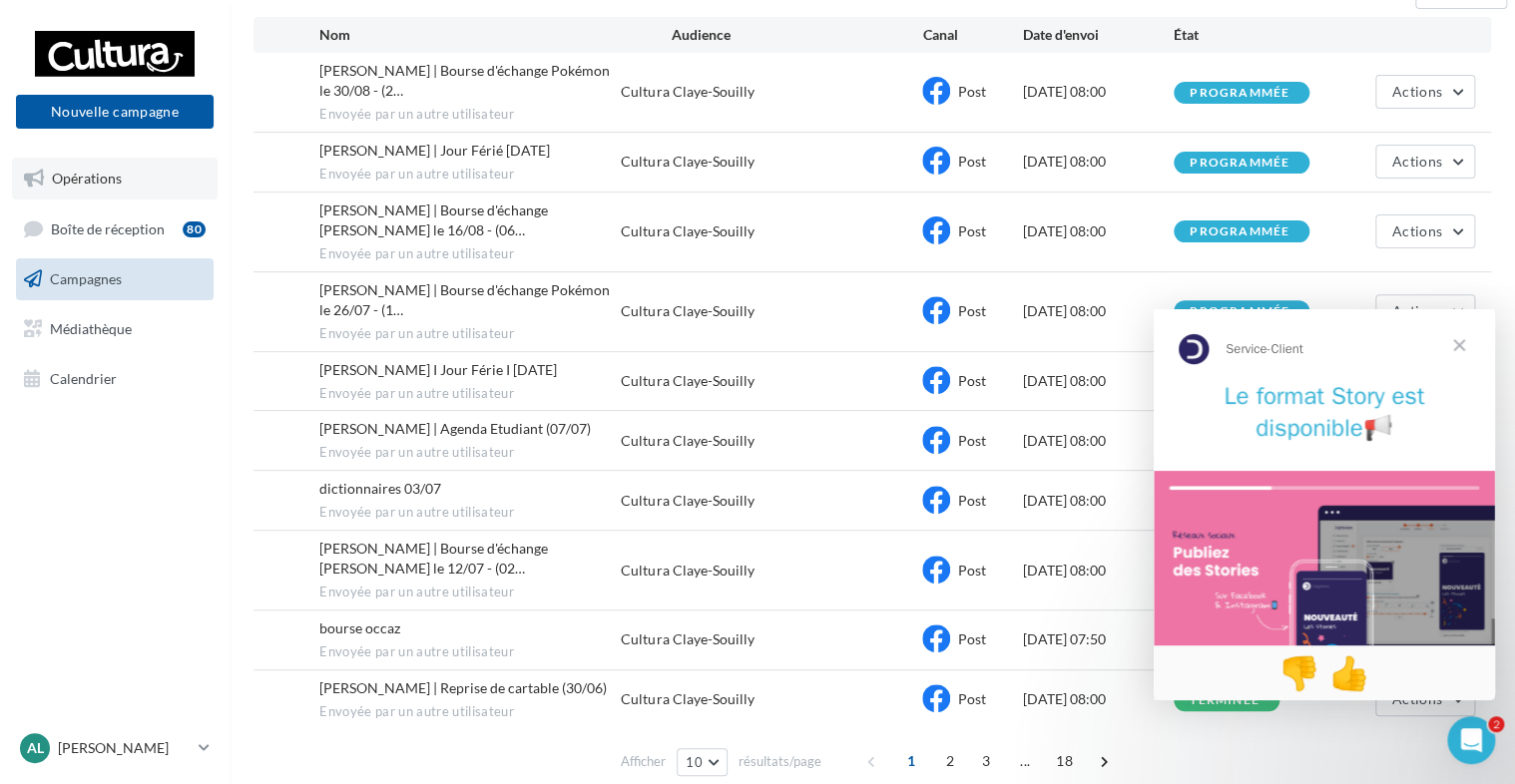 click on "Opérations" at bounding box center [87, 178] 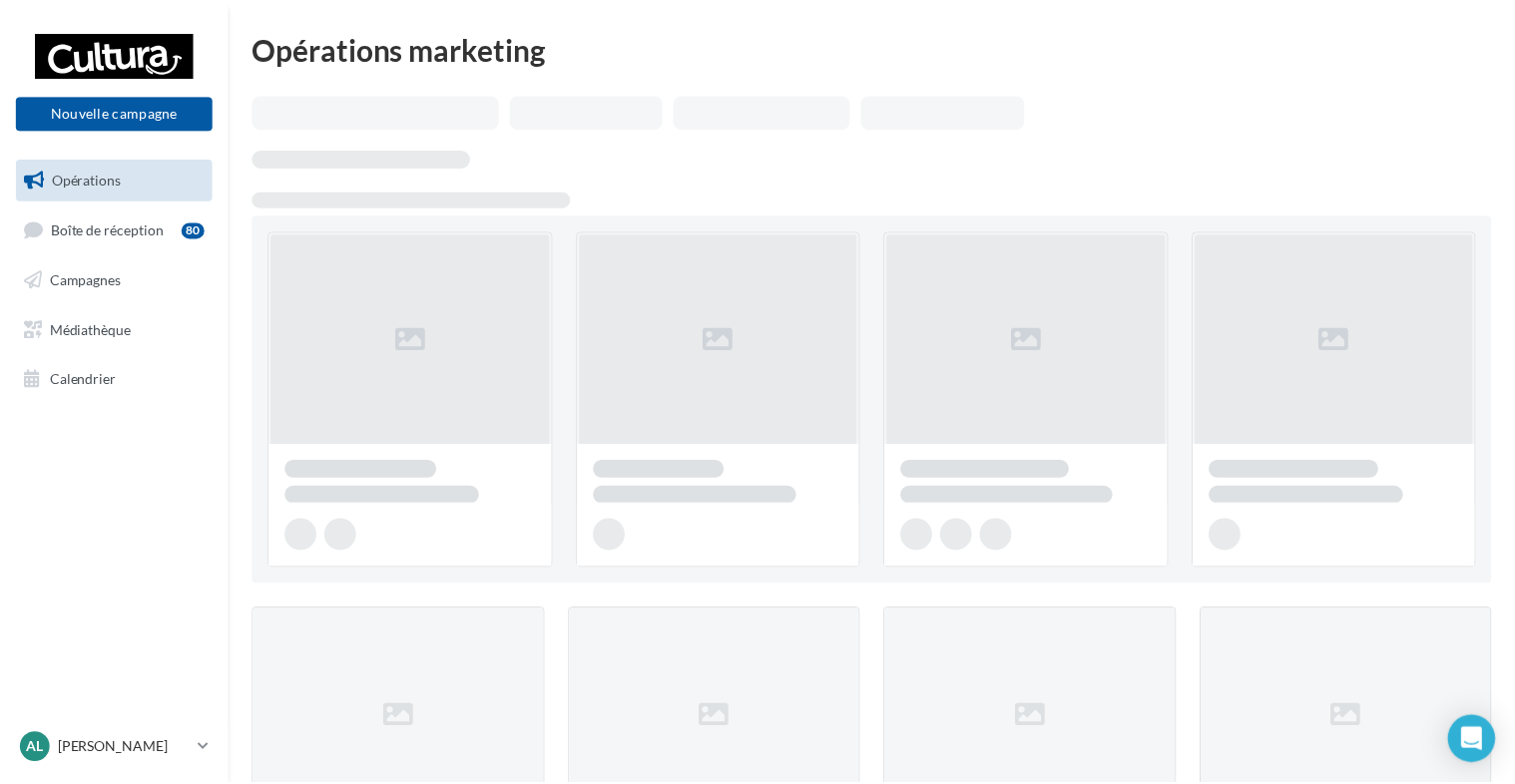 scroll, scrollTop: 0, scrollLeft: 0, axis: both 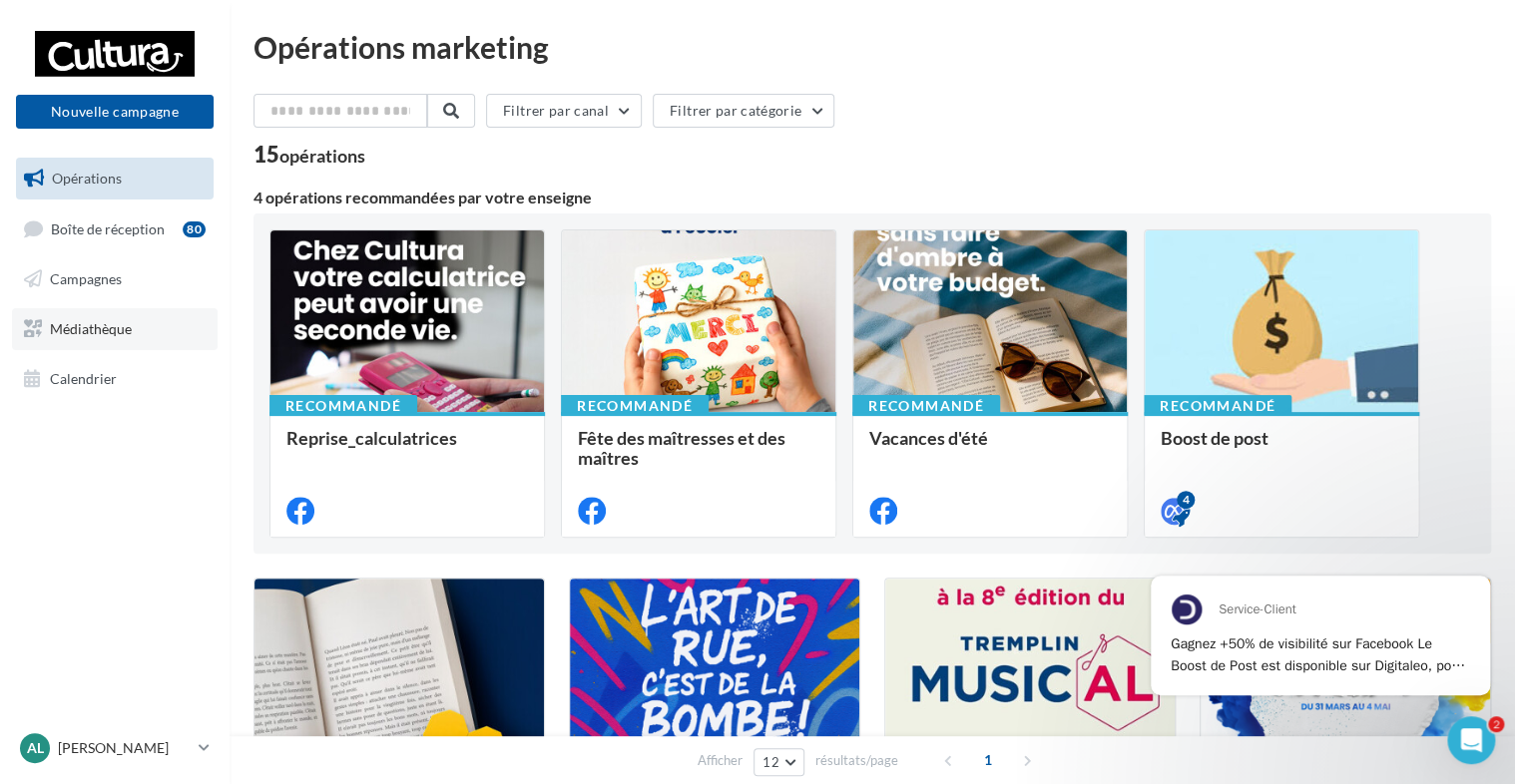 click on "Médiathèque" at bounding box center [91, 328] 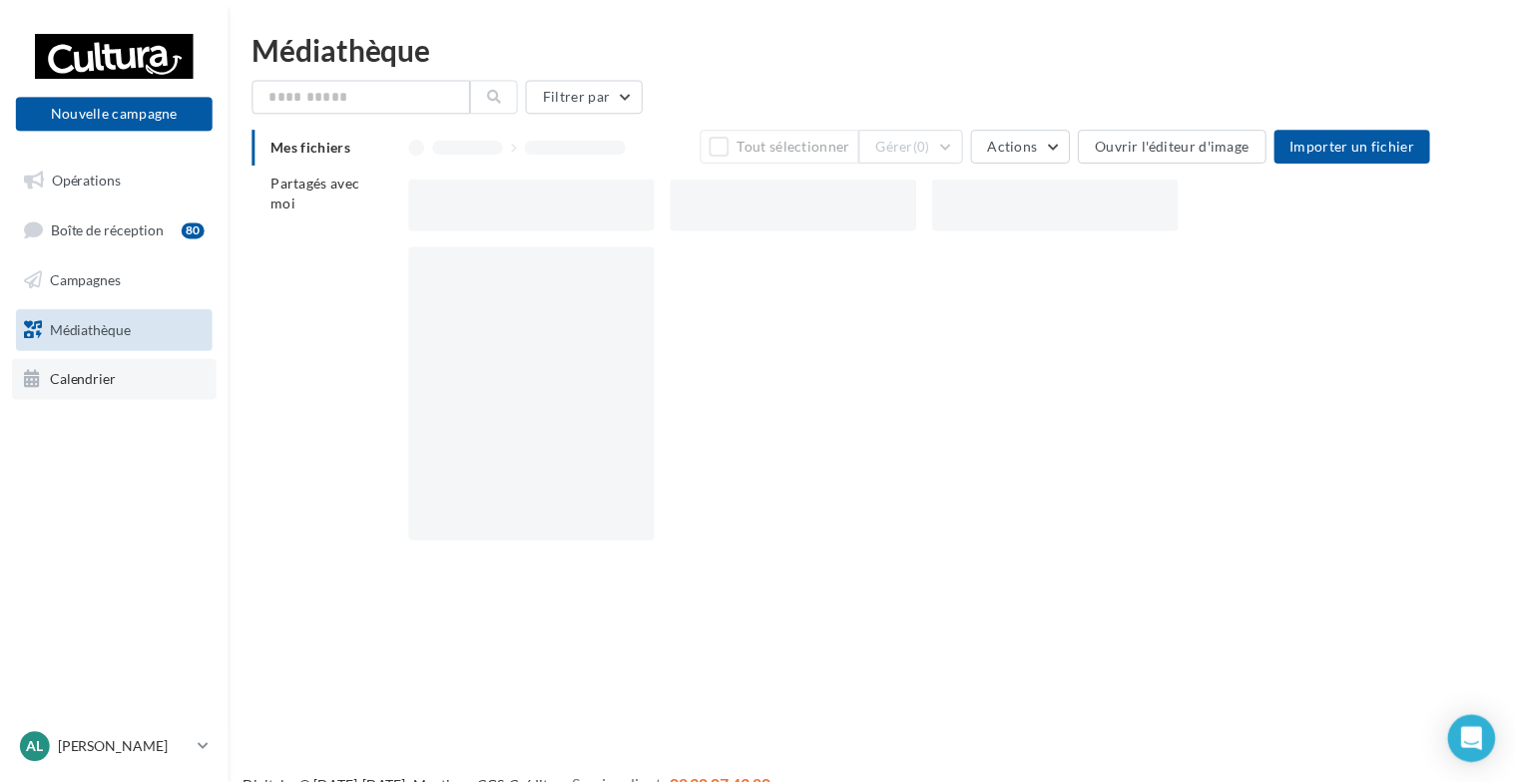 scroll, scrollTop: 0, scrollLeft: 0, axis: both 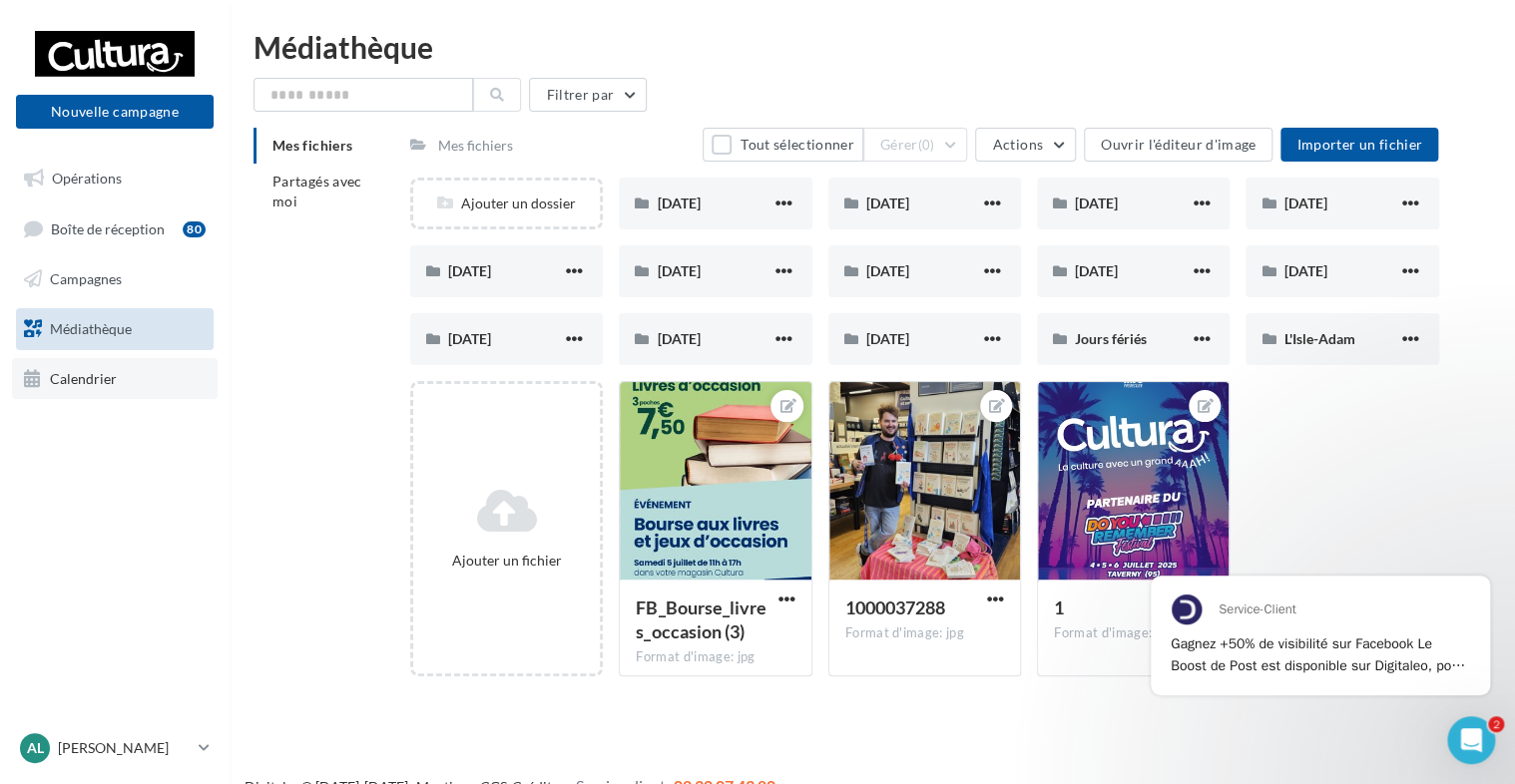 click on "Calendrier" at bounding box center [83, 377] 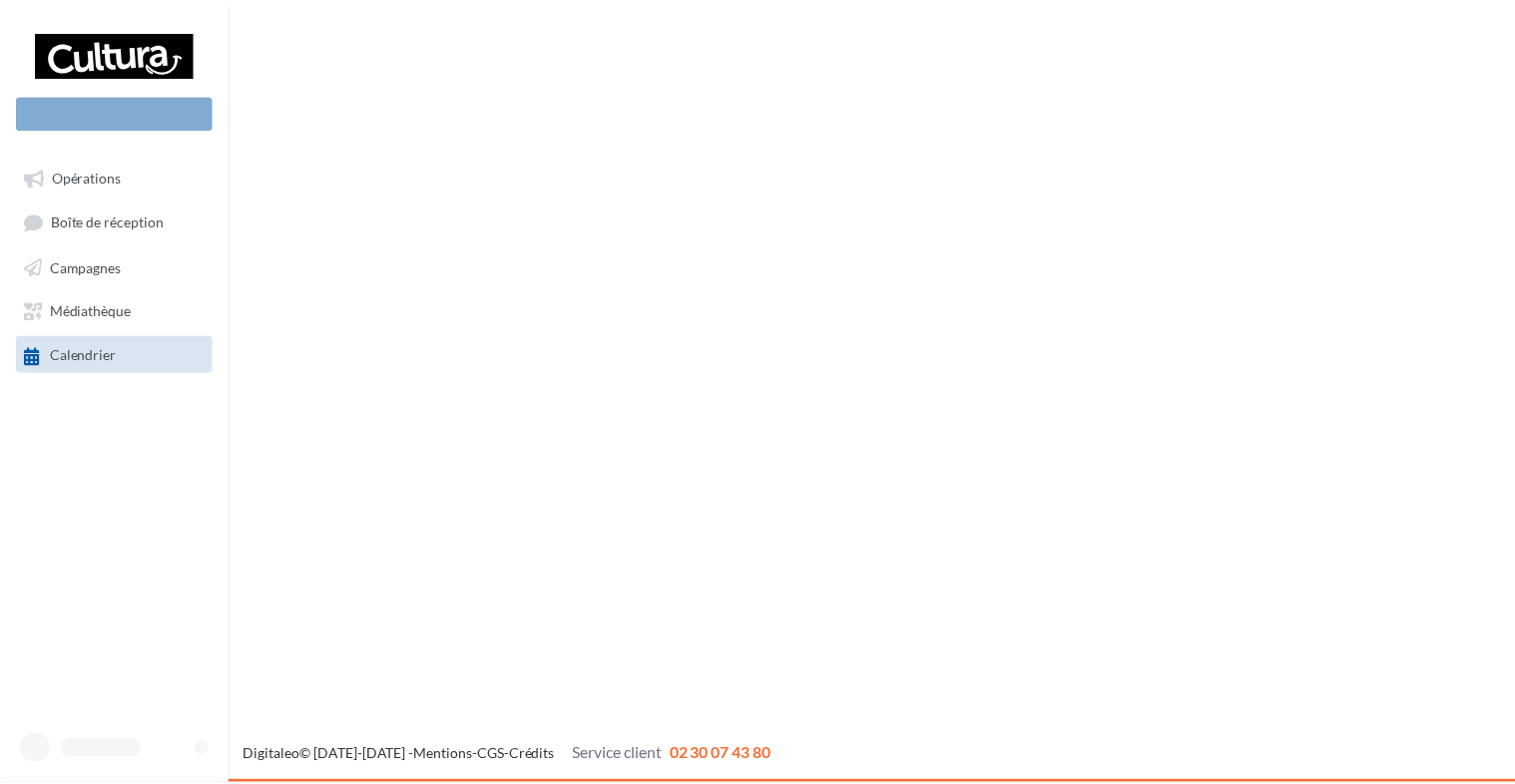 scroll, scrollTop: 0, scrollLeft: 0, axis: both 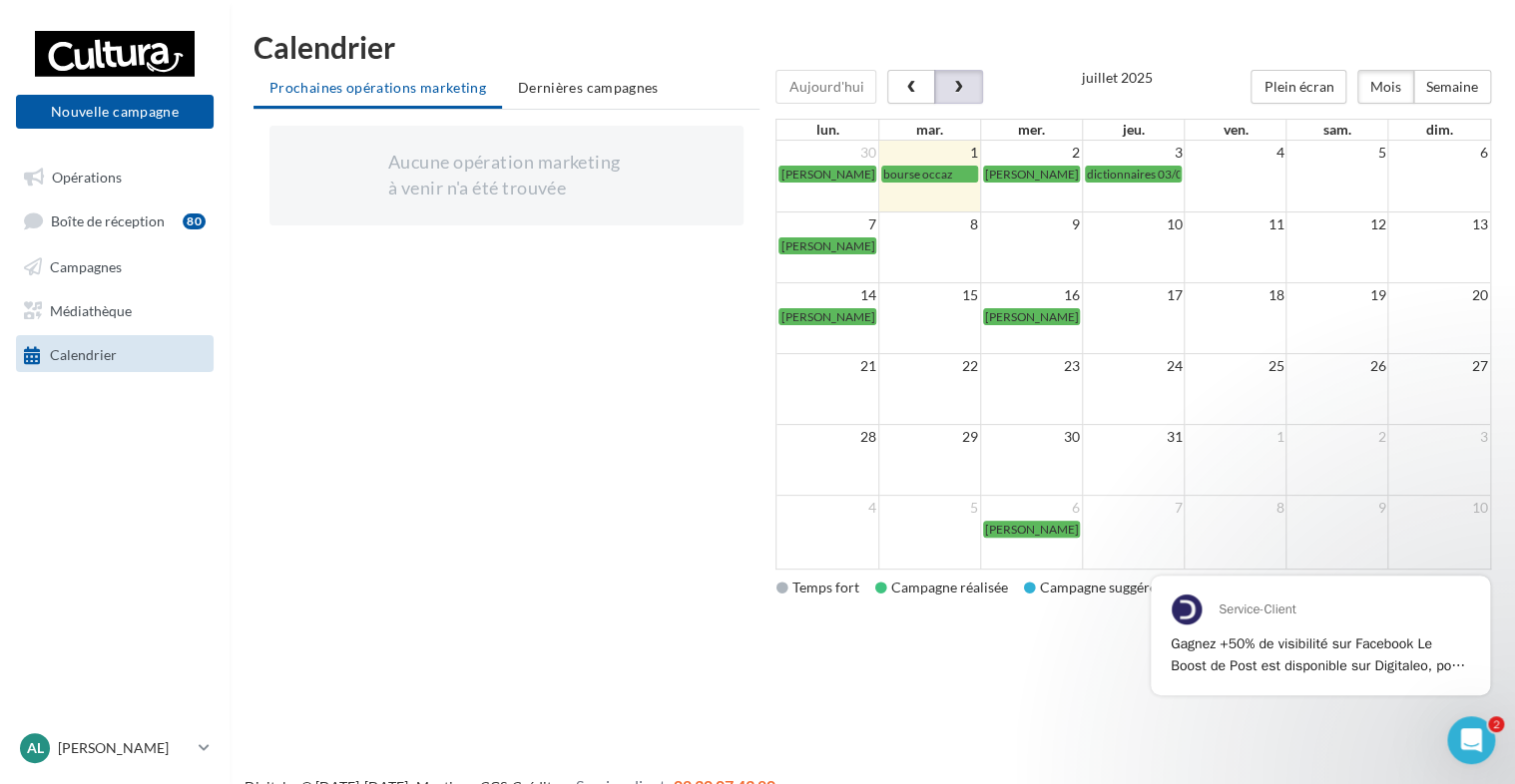 click at bounding box center [958, 87] 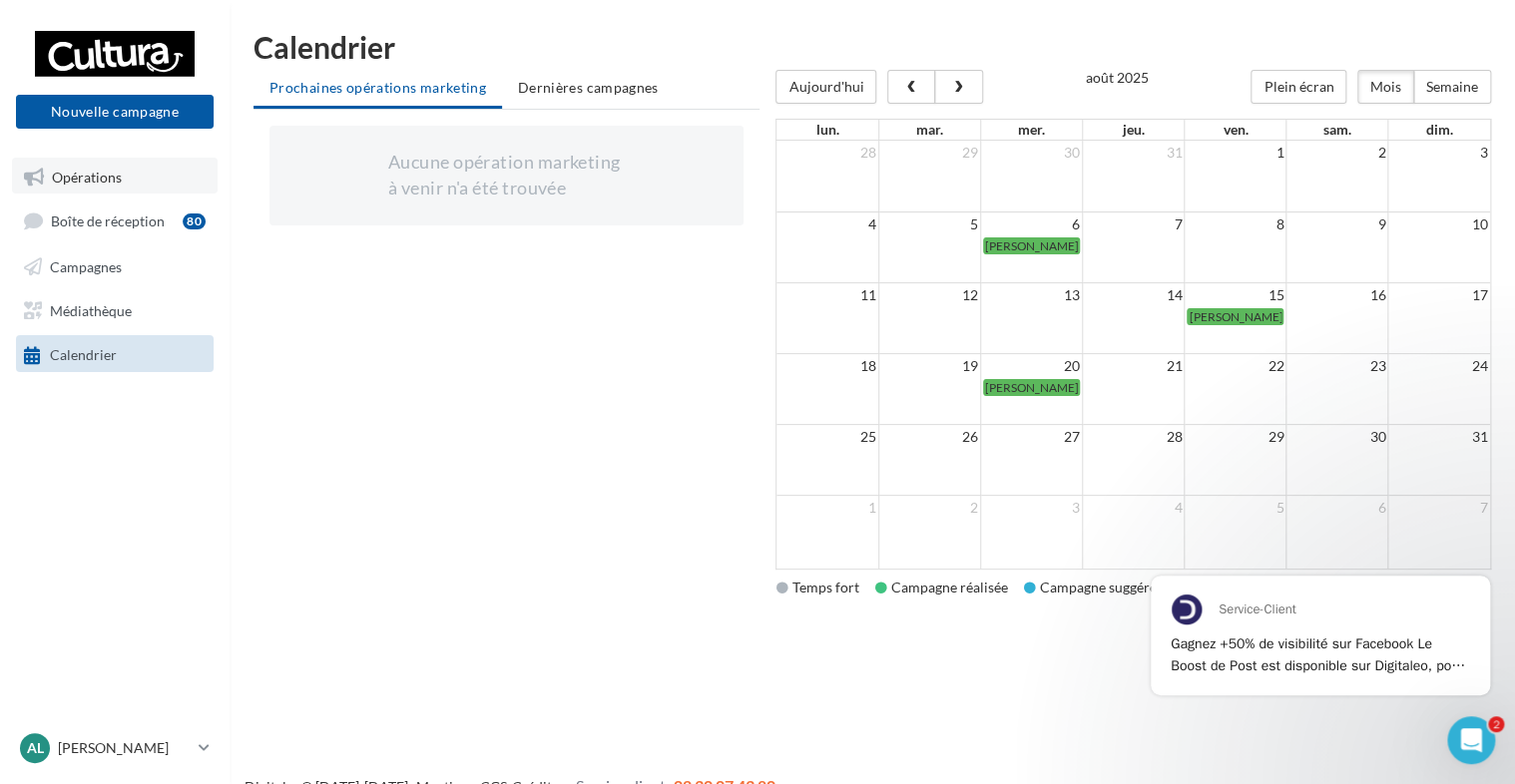 click on "Opérations" at bounding box center [87, 176] 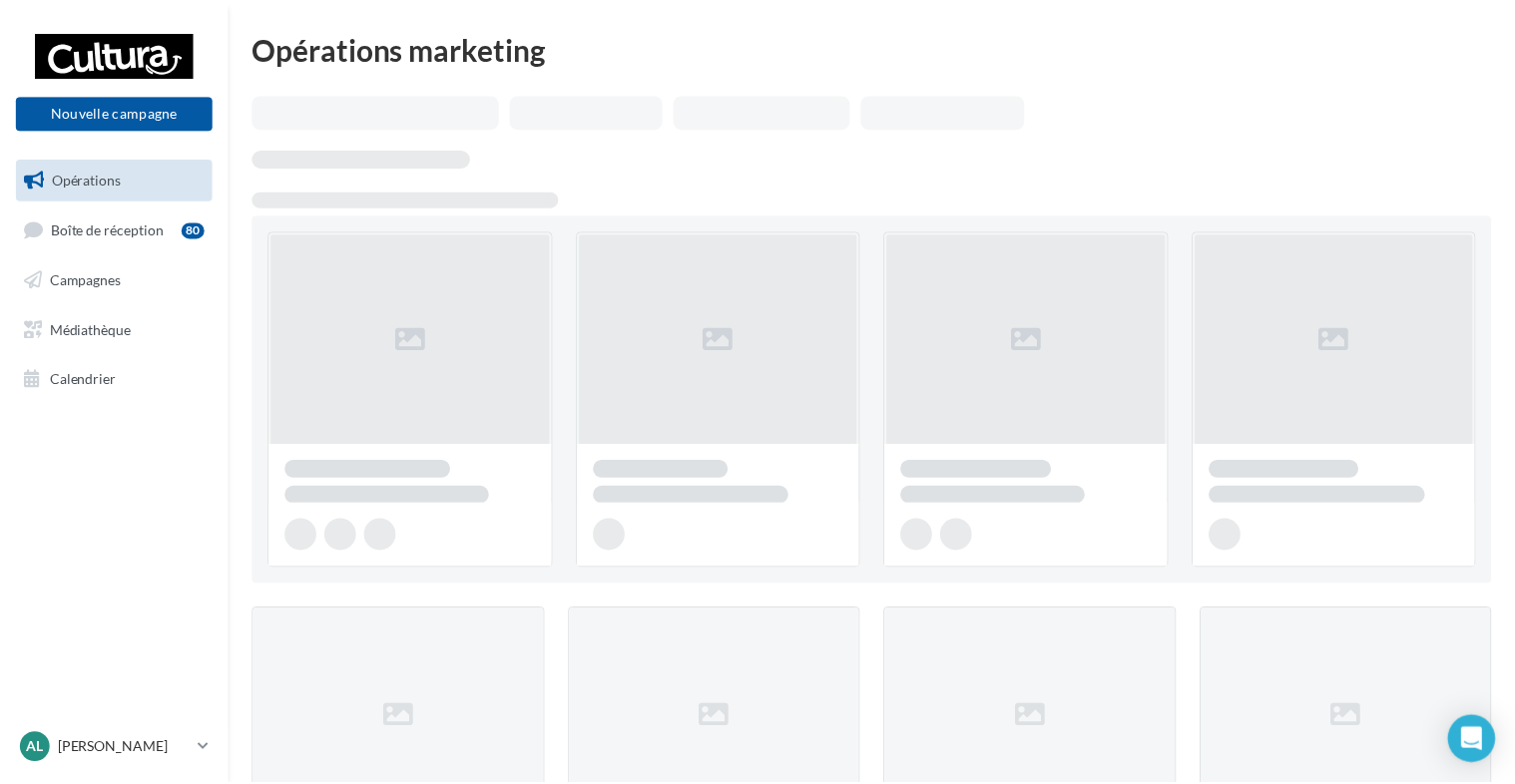 scroll, scrollTop: 0, scrollLeft: 0, axis: both 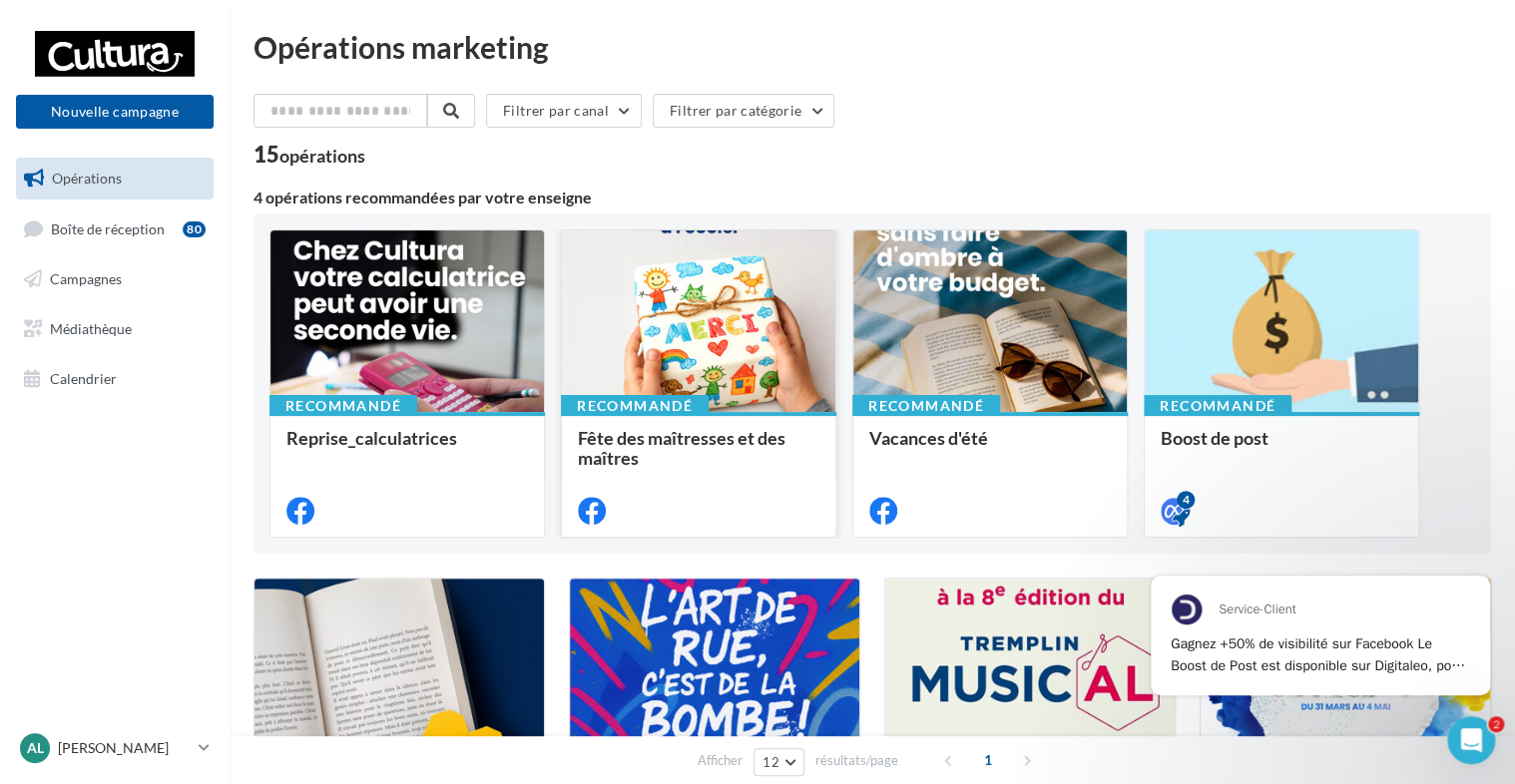 click on "Fête des maîtresses et des maîtres" at bounding box center (682, 448) 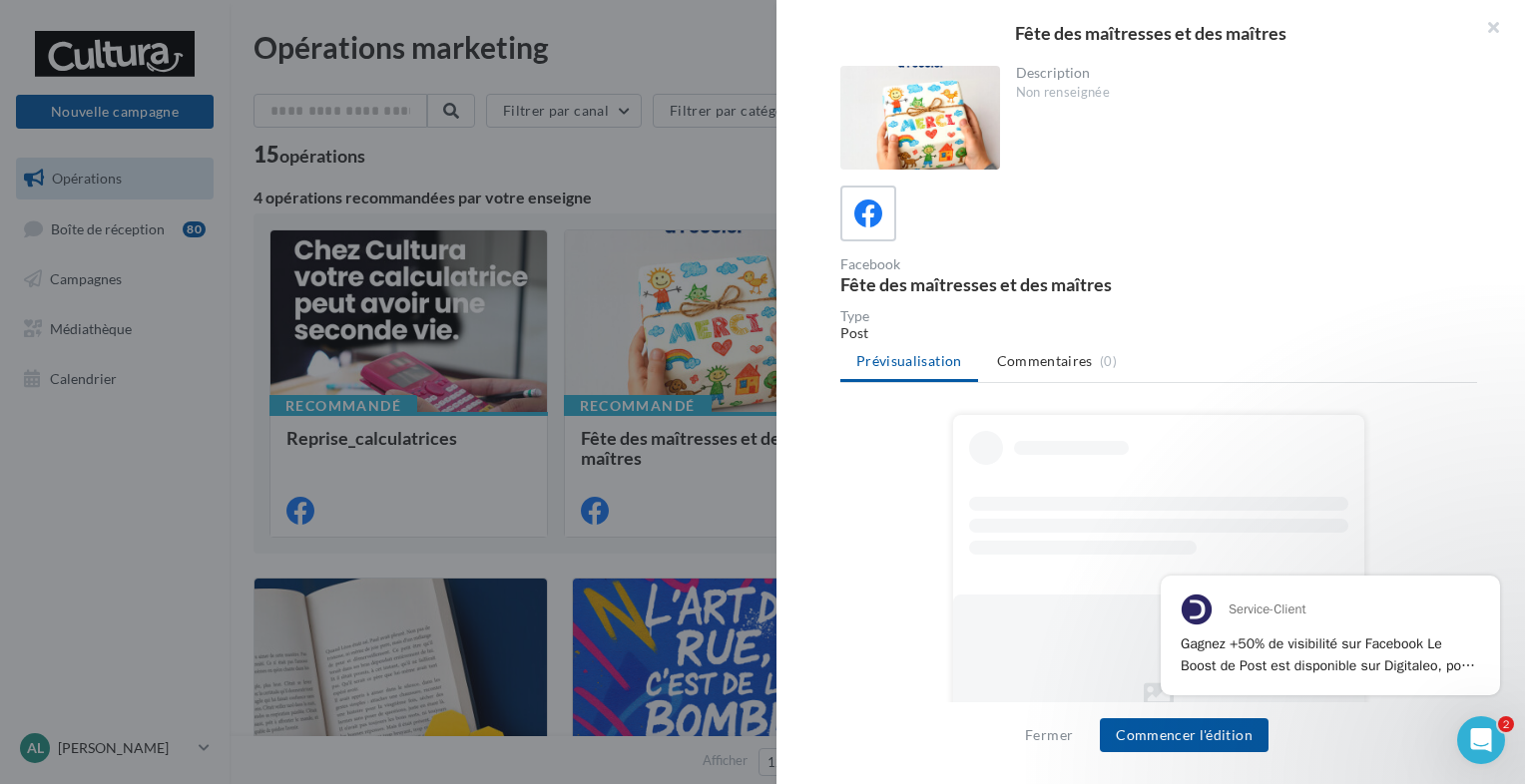 click at bounding box center (920, 118) 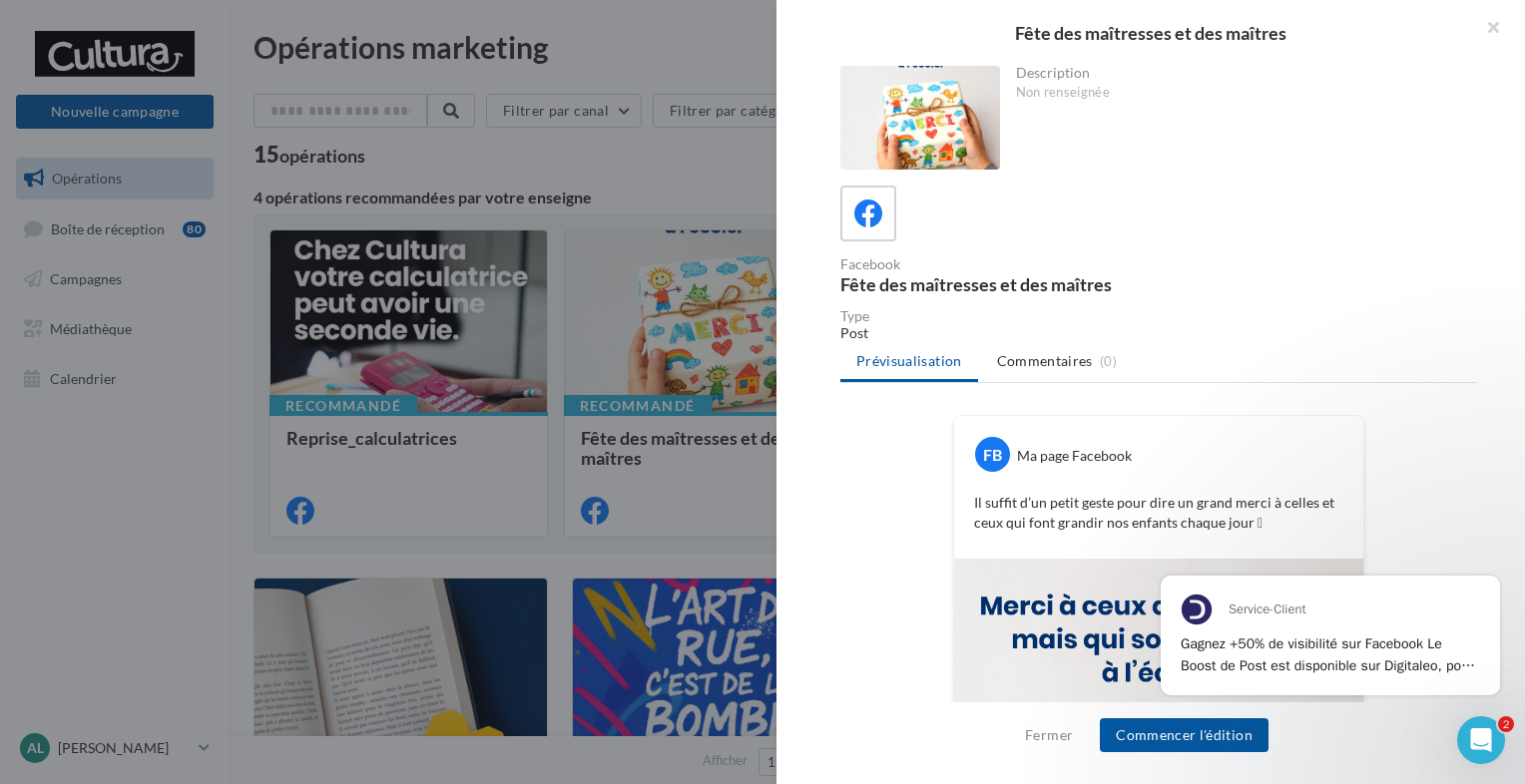 click at bounding box center (920, 118) 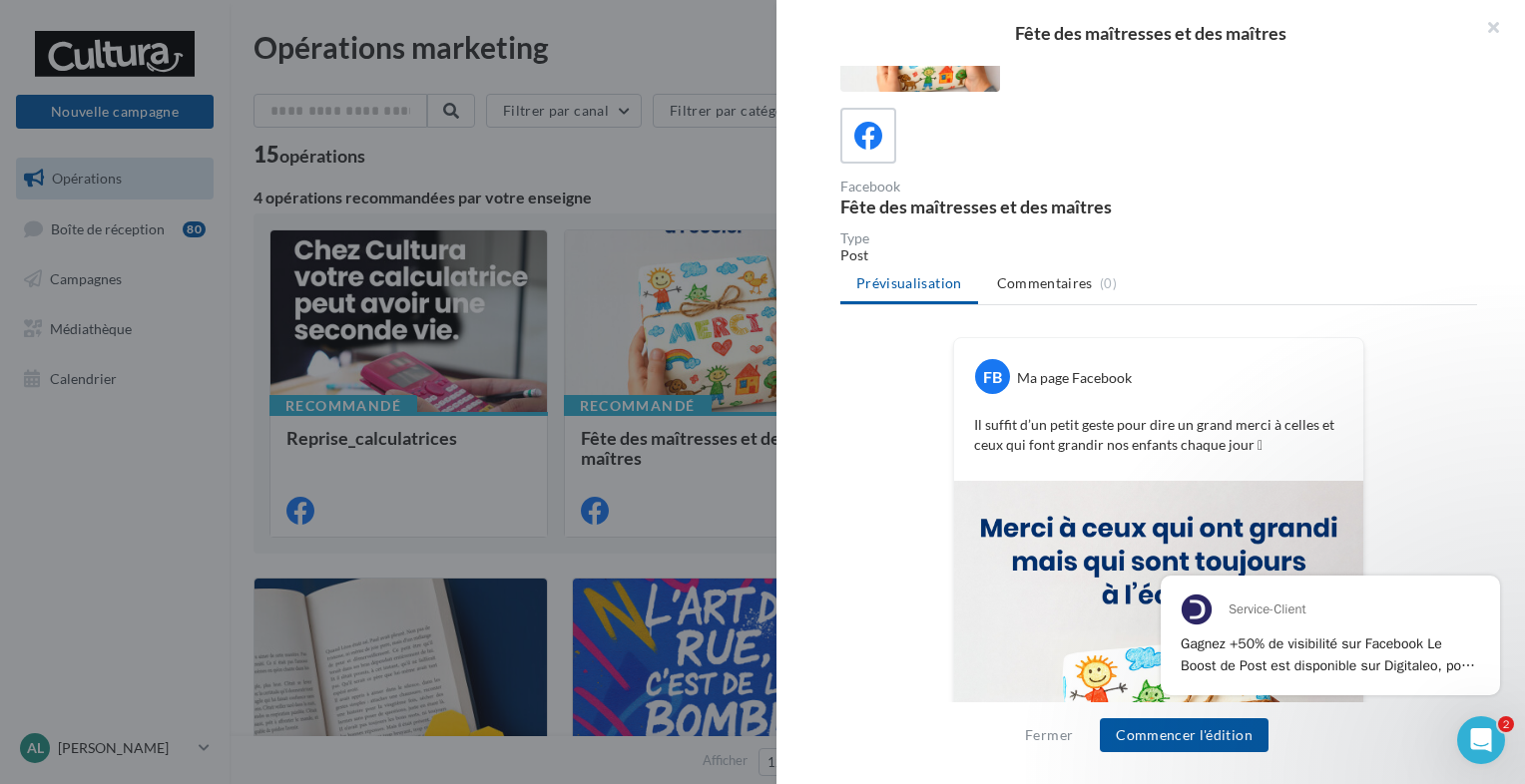 scroll, scrollTop: 0, scrollLeft: 0, axis: both 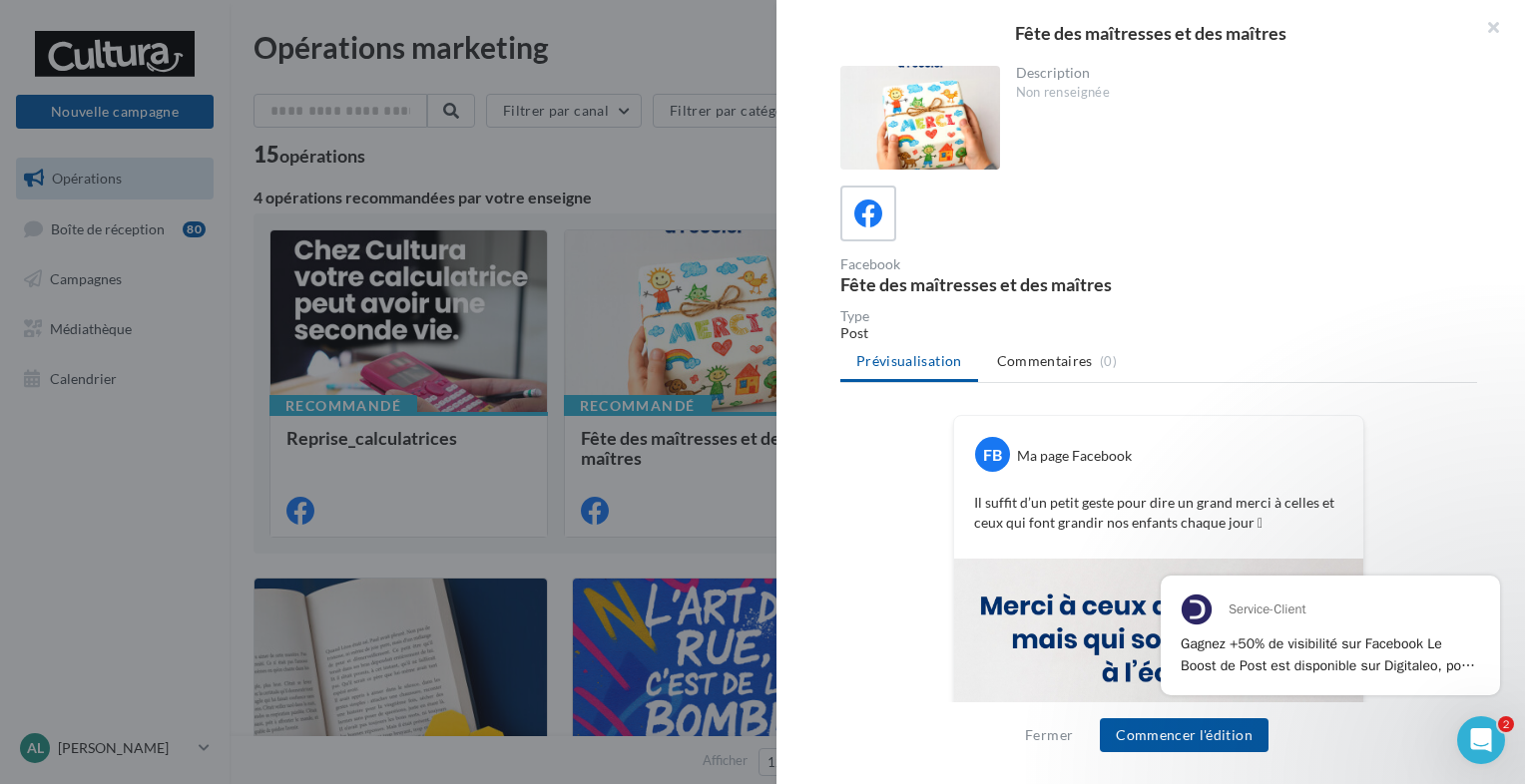 click at bounding box center (920, 118) 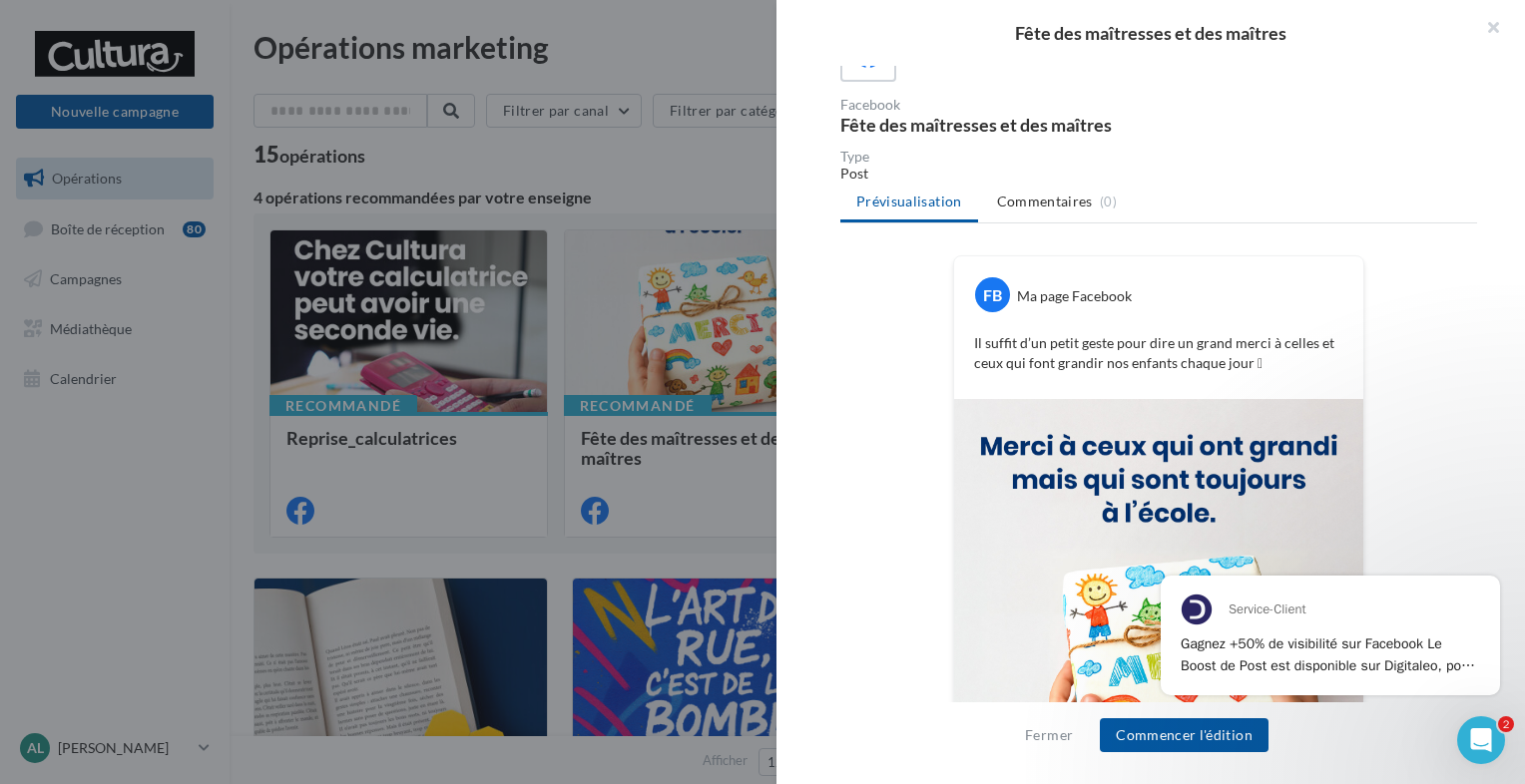 scroll, scrollTop: 374, scrollLeft: 0, axis: vertical 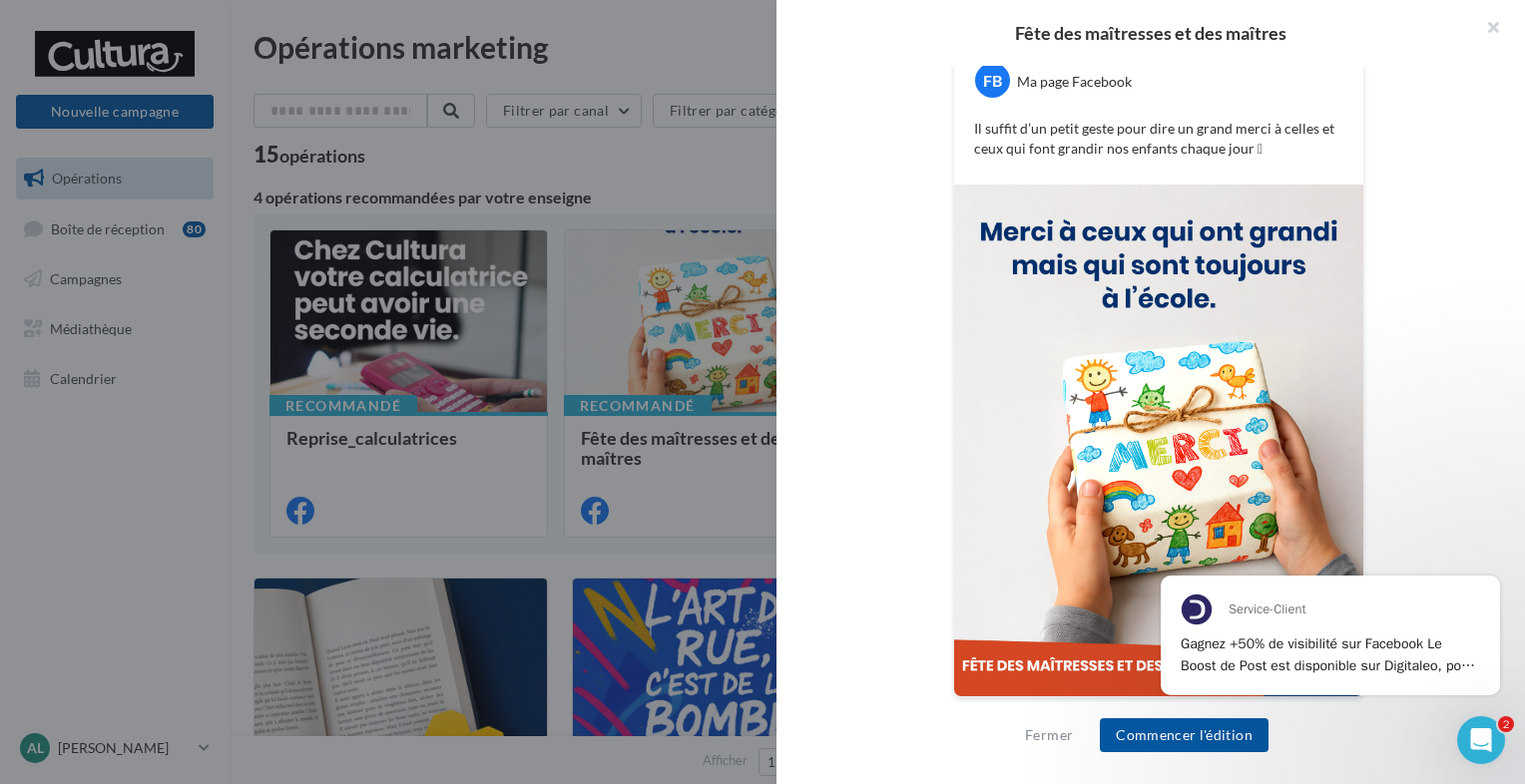 click at bounding box center (1159, 440) 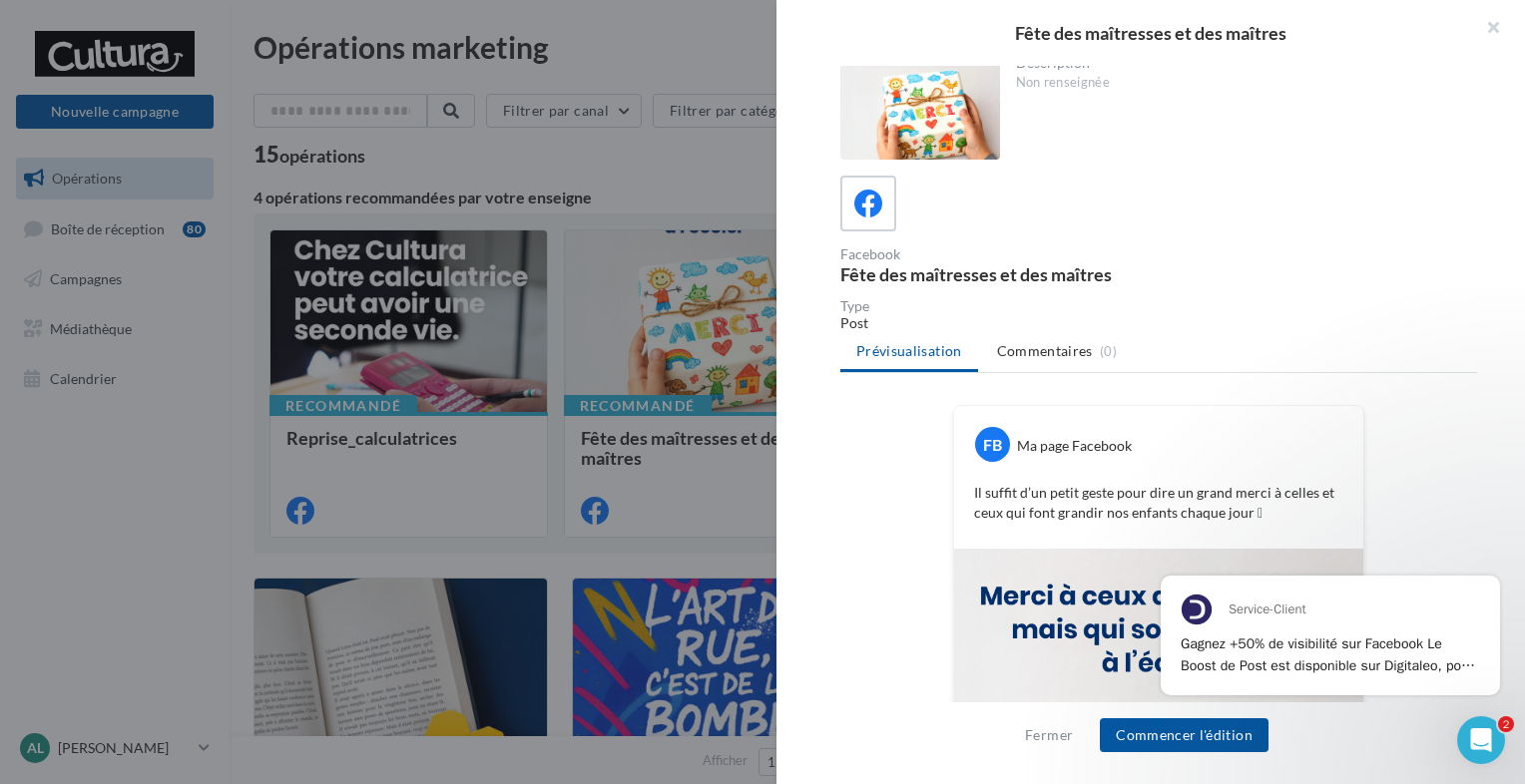 scroll, scrollTop: 0, scrollLeft: 0, axis: both 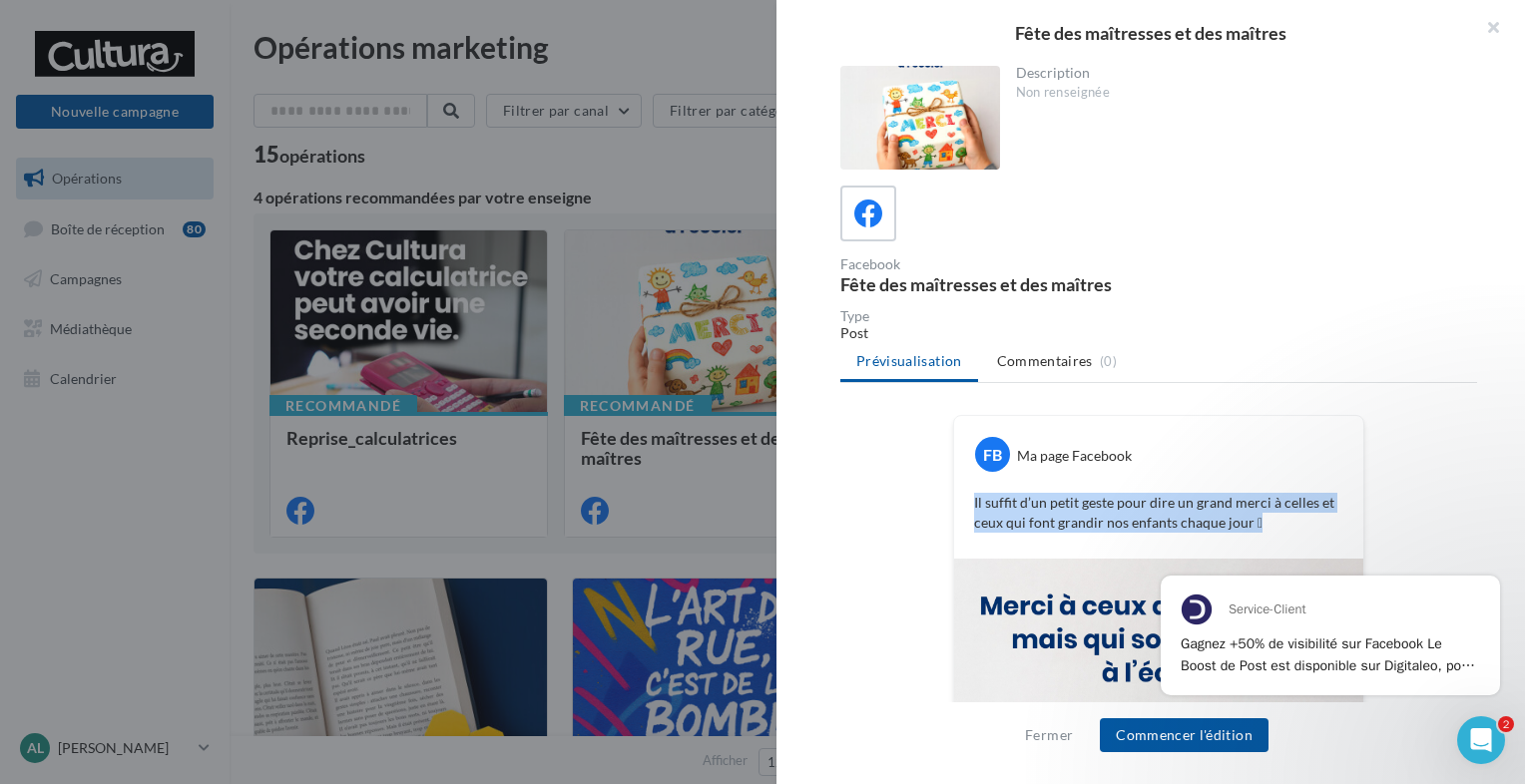drag, startPoint x: 962, startPoint y: 497, endPoint x: 1306, endPoint y: 519, distance: 344.70277 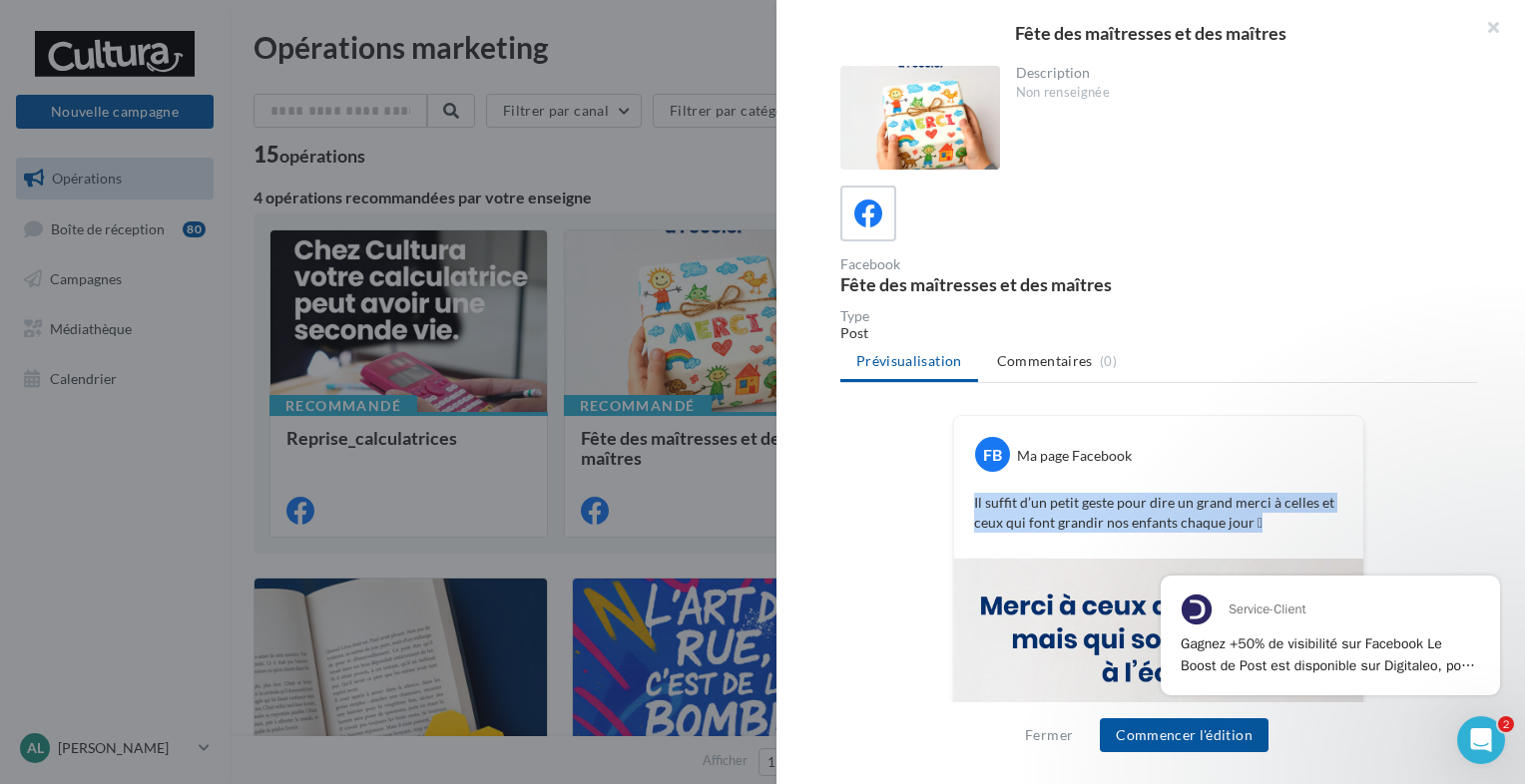 click on "Il suffit d’un petit geste pour dire un grand merci à celles et ceux qui font grandir nos enfants chaque jour 🩵" at bounding box center [1159, 513] 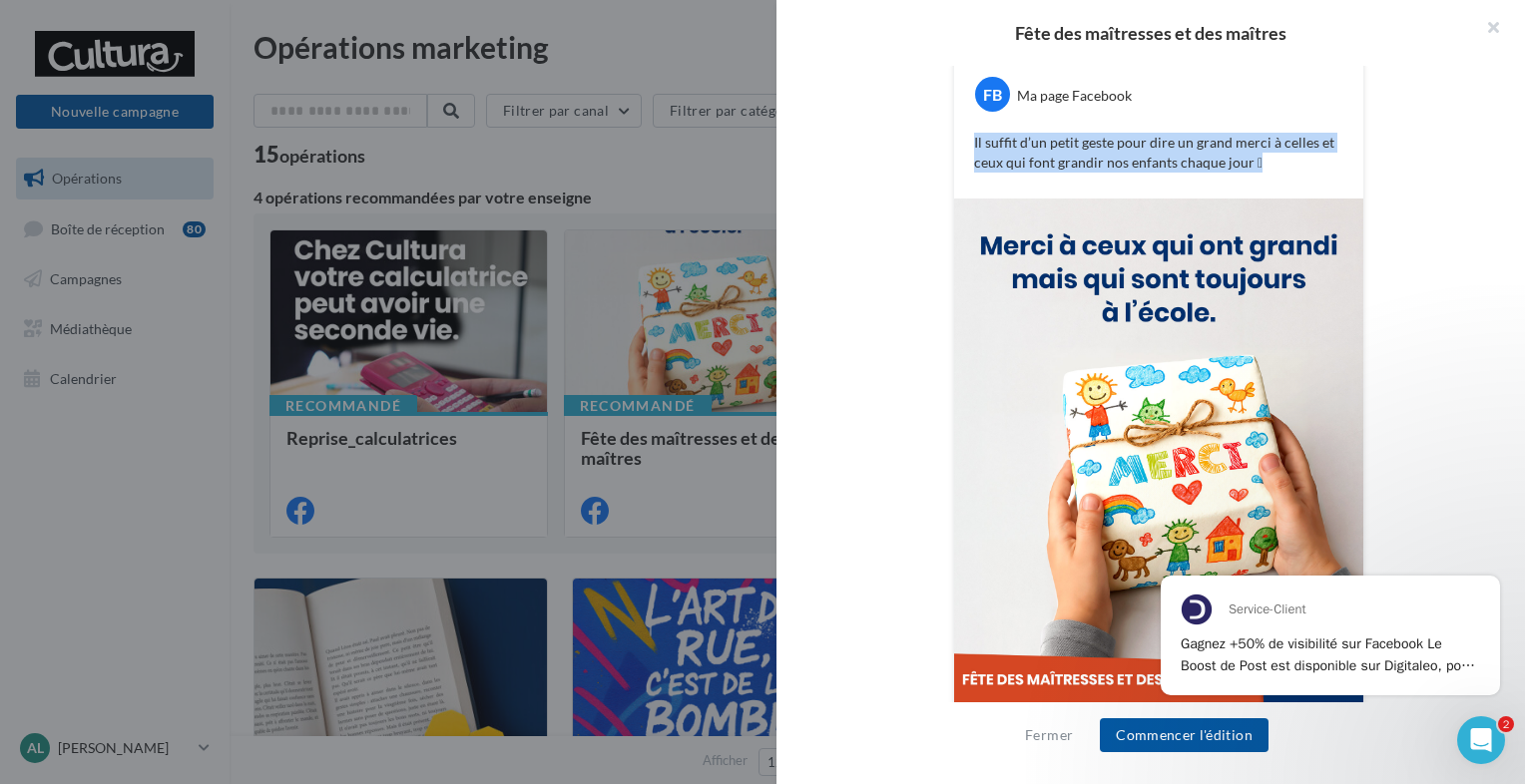 scroll, scrollTop: 374, scrollLeft: 0, axis: vertical 